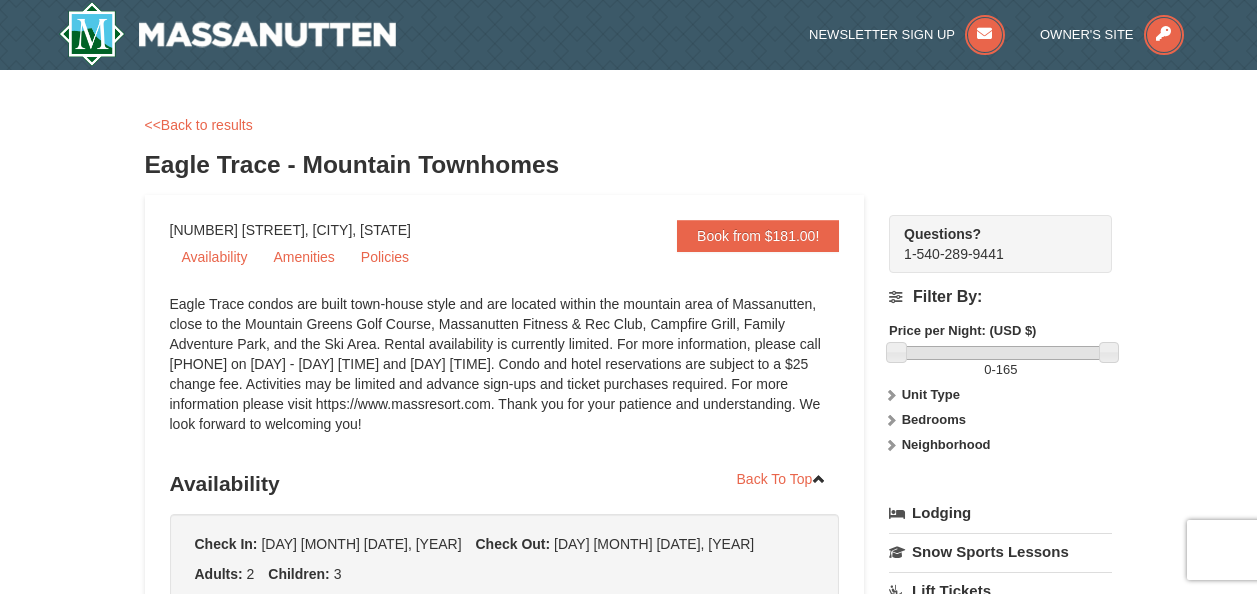 scroll, scrollTop: 0, scrollLeft: 0, axis: both 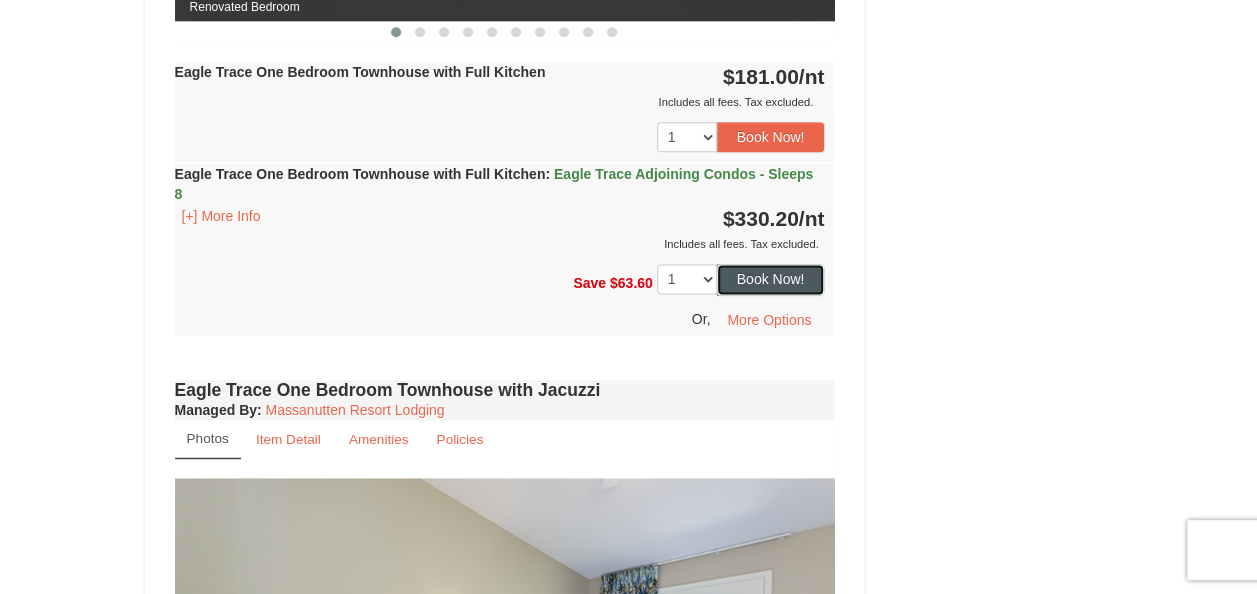 click on "Book Now!" at bounding box center [771, 279] 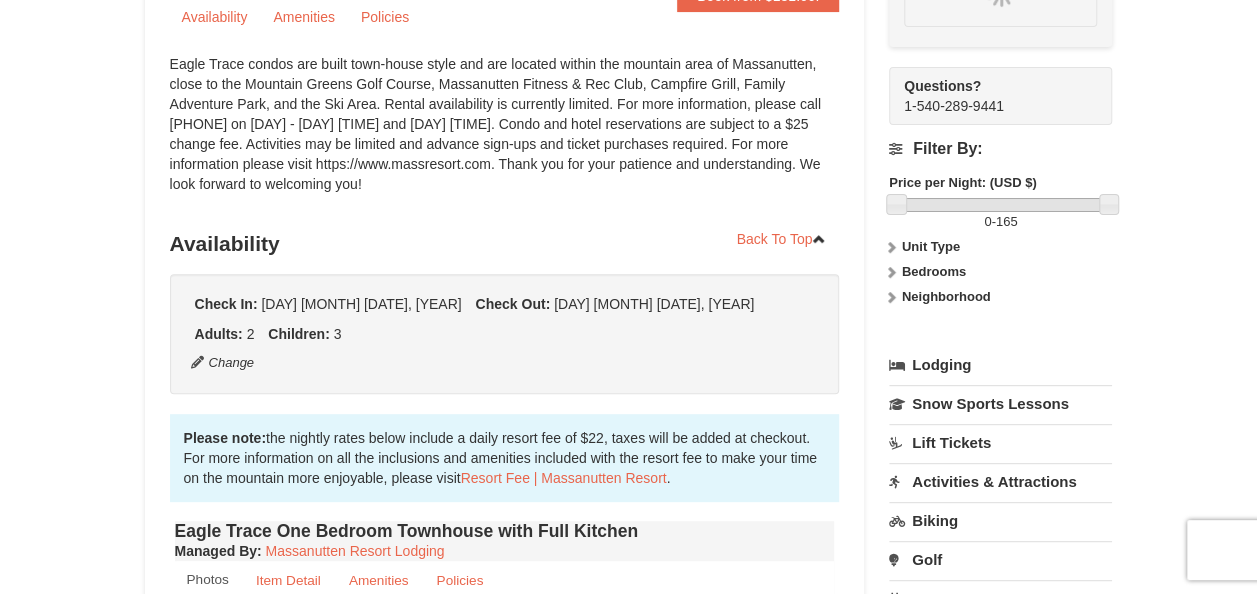 scroll, scrollTop: 195, scrollLeft: 0, axis: vertical 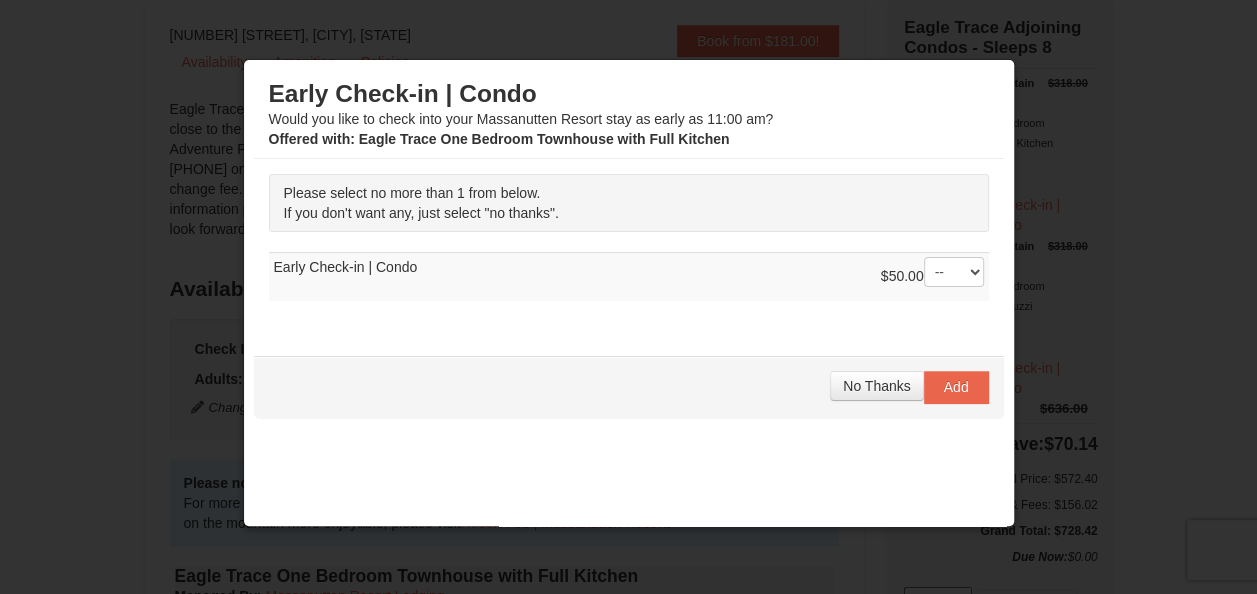 click at bounding box center [628, 297] 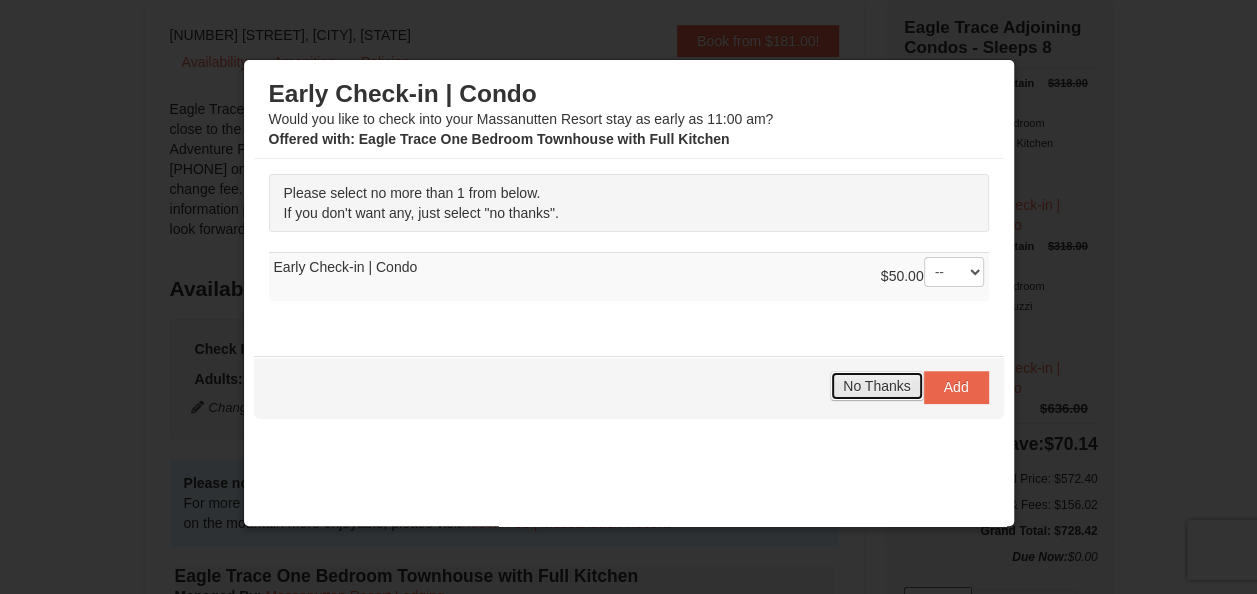 click on "No Thanks" at bounding box center (876, 386) 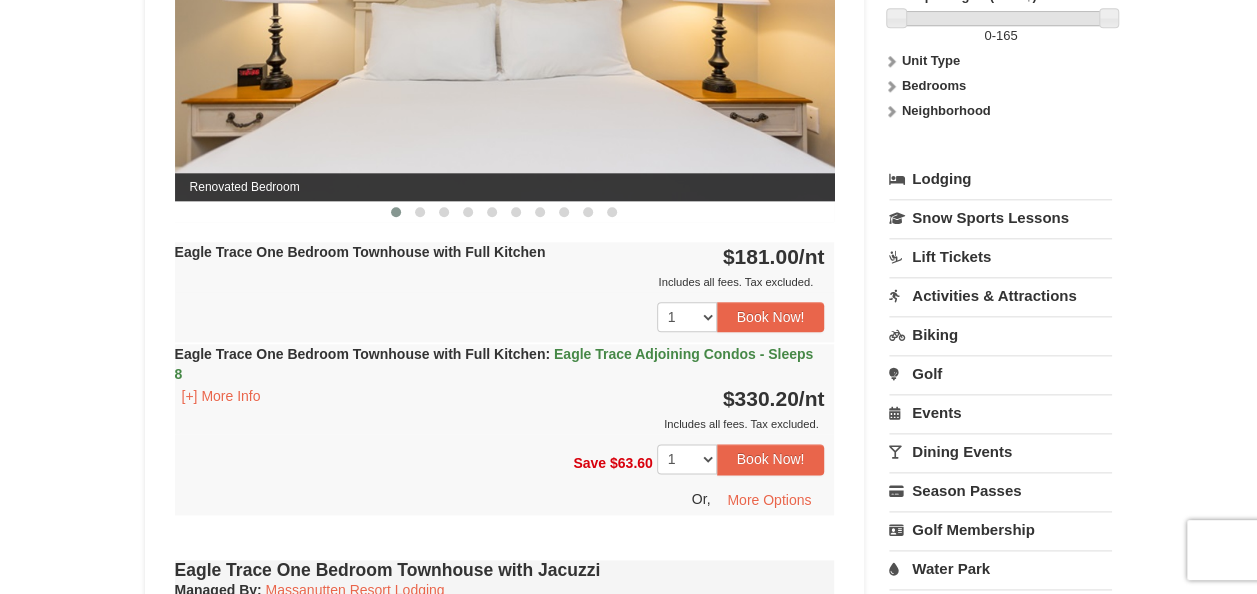 scroll, scrollTop: 1100, scrollLeft: 0, axis: vertical 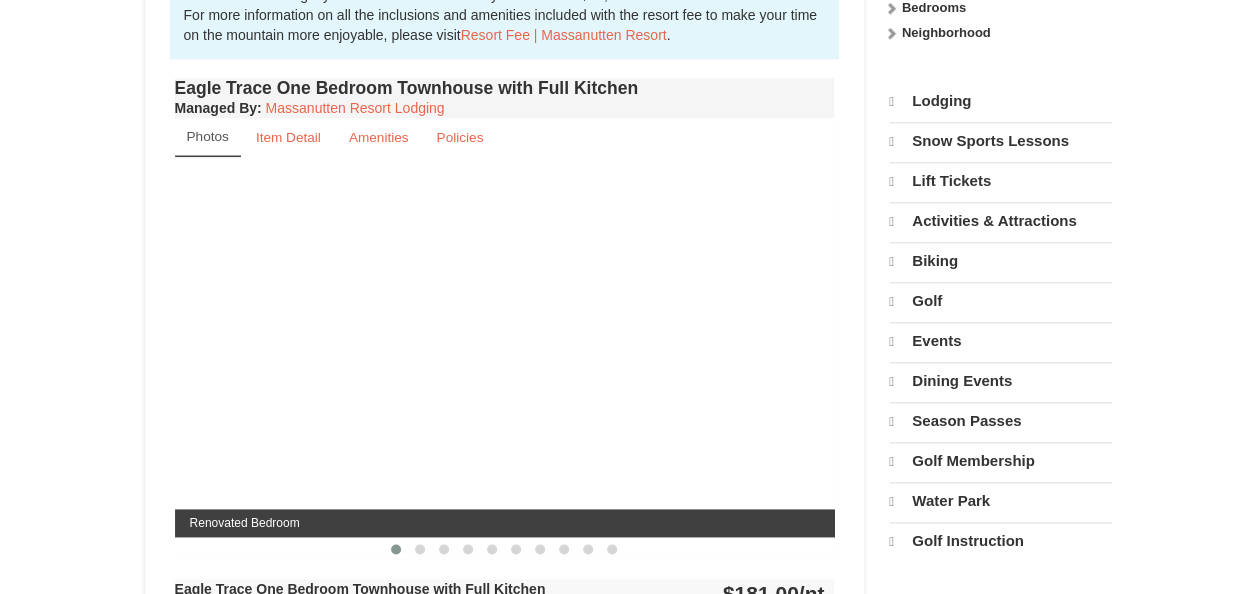 select on "8" 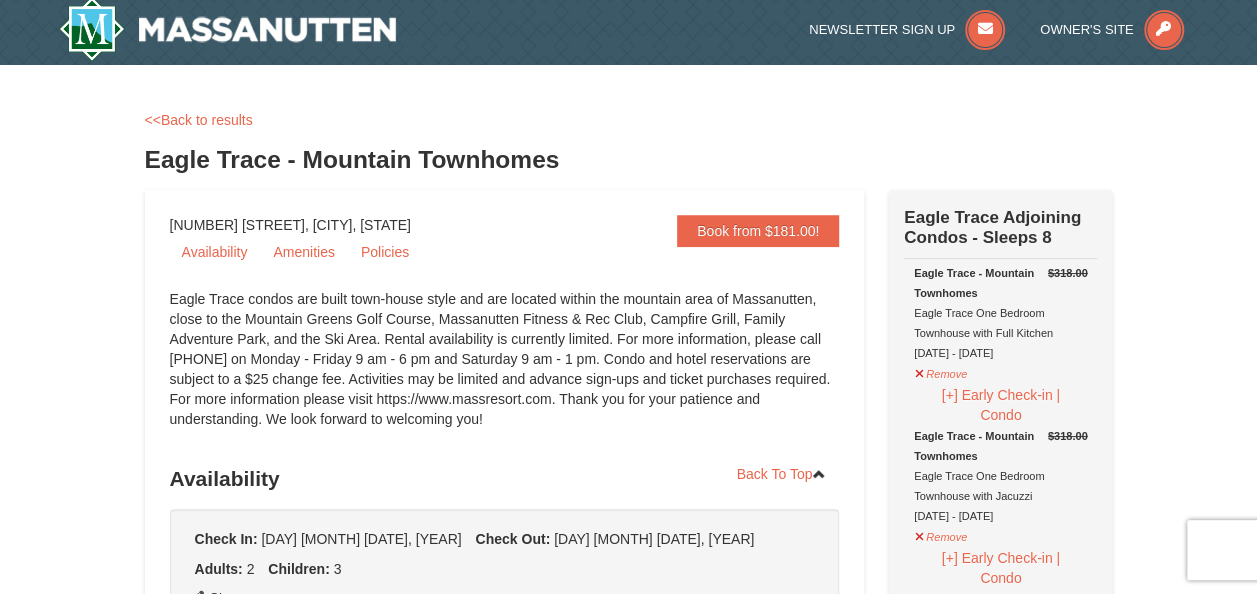 scroll, scrollTop: 0, scrollLeft: 0, axis: both 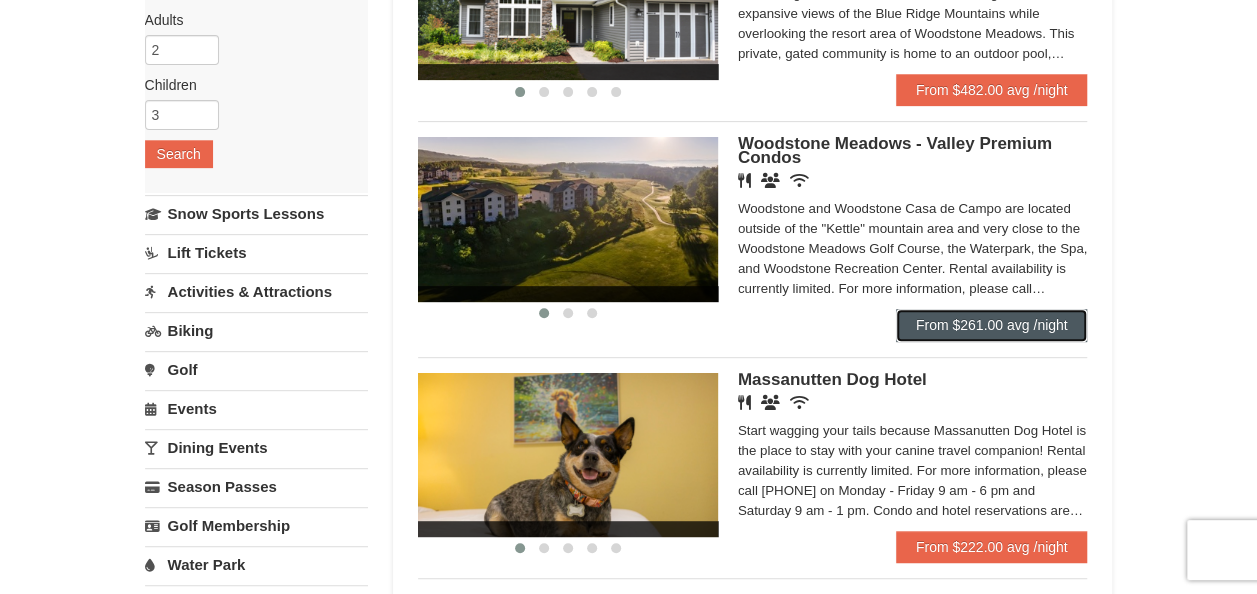 click on "From $261.00 avg /night" at bounding box center (992, 325) 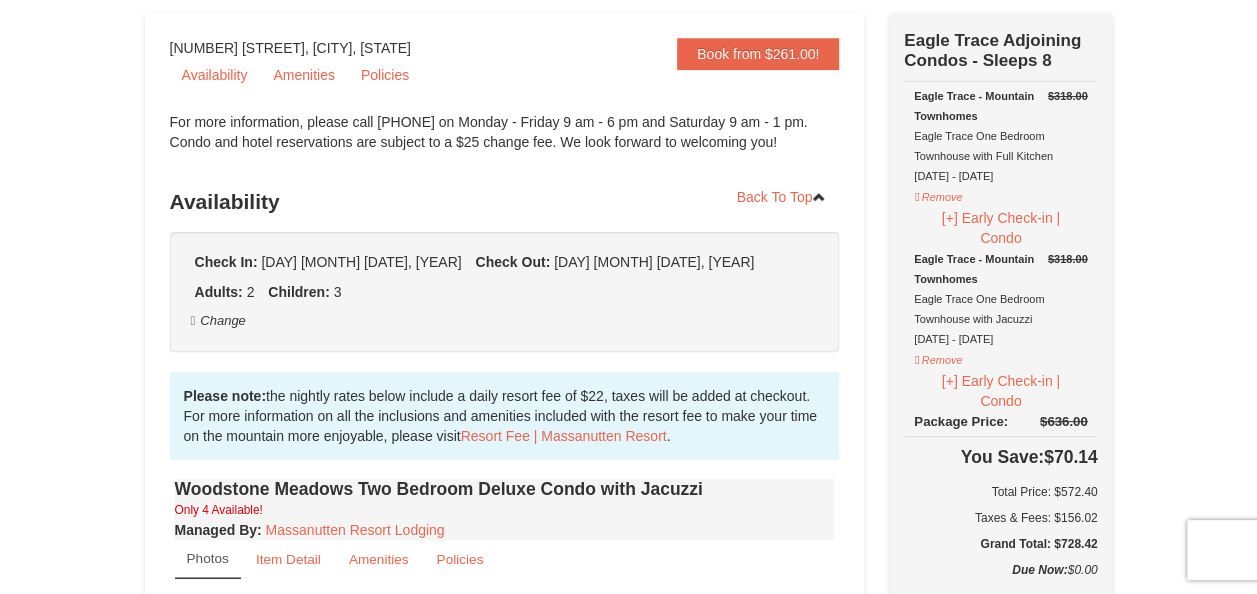 scroll, scrollTop: 0, scrollLeft: 0, axis: both 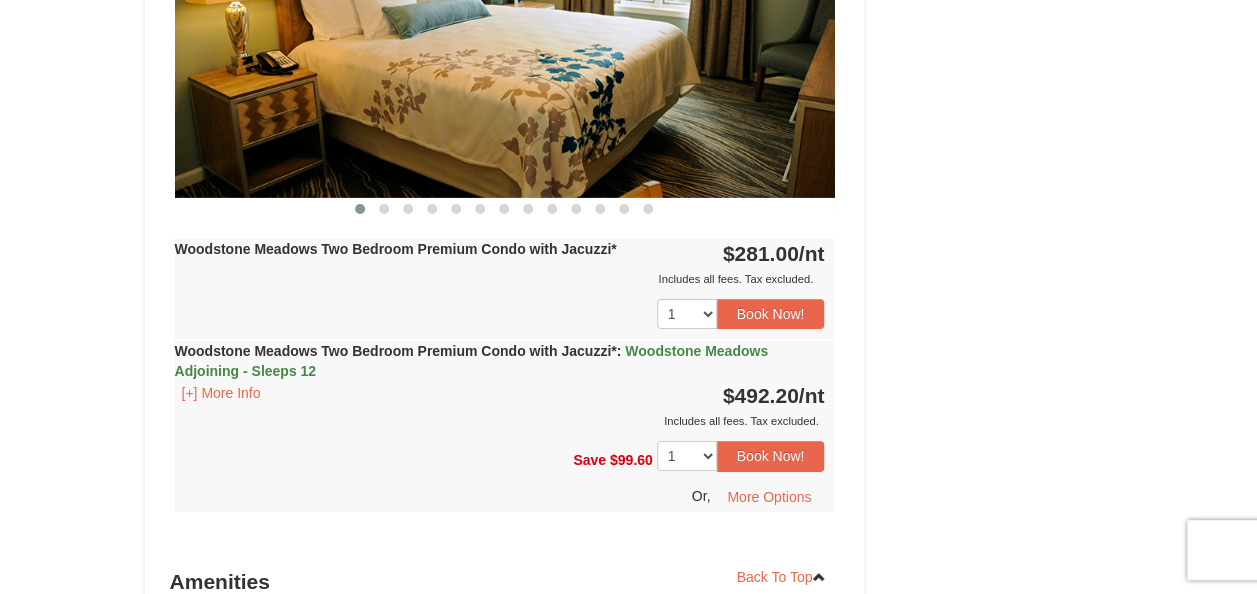 click on "Woodstone Meadows Two Bedroom Premium Condo with Jacuzzi*
$281.00 /nt
Includes all fees. Tax excluded.
Includes all fees. Tax excluded.
1 2 3 4 5 6 7 8" at bounding box center [505, 289] 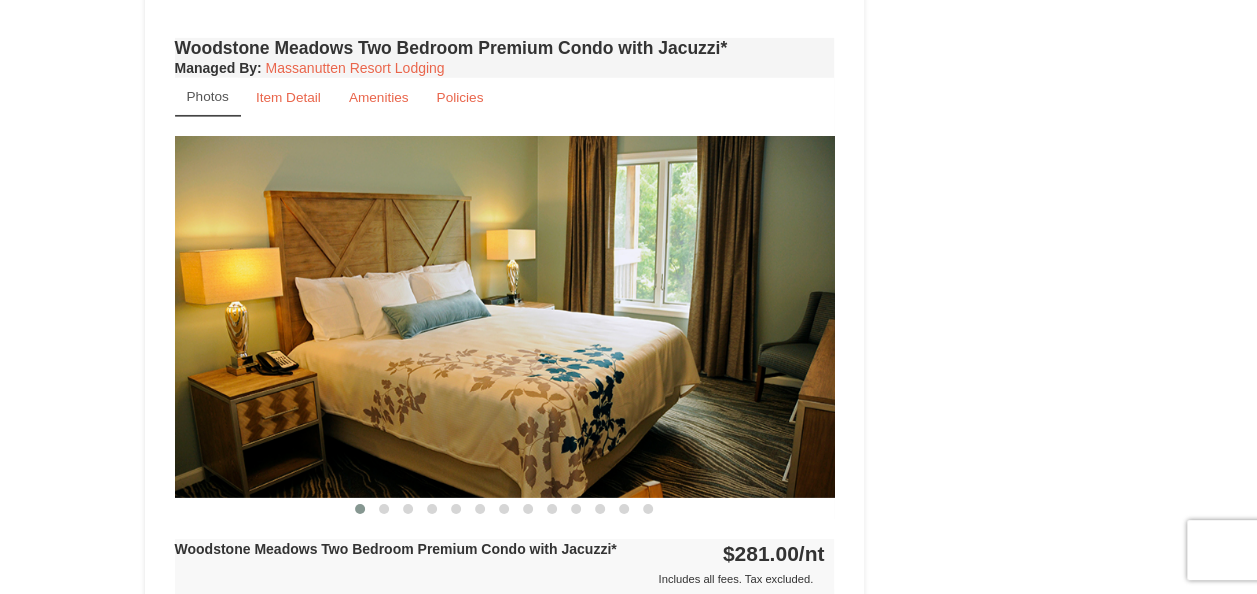 scroll, scrollTop: 3199, scrollLeft: 0, axis: vertical 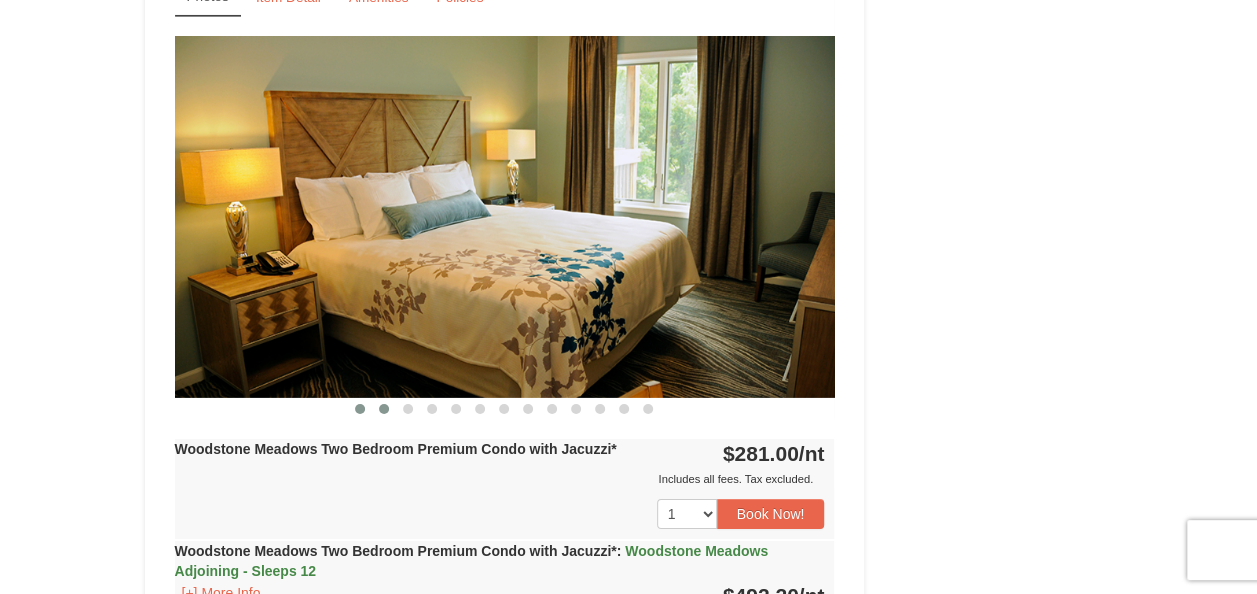 click at bounding box center (384, 409) 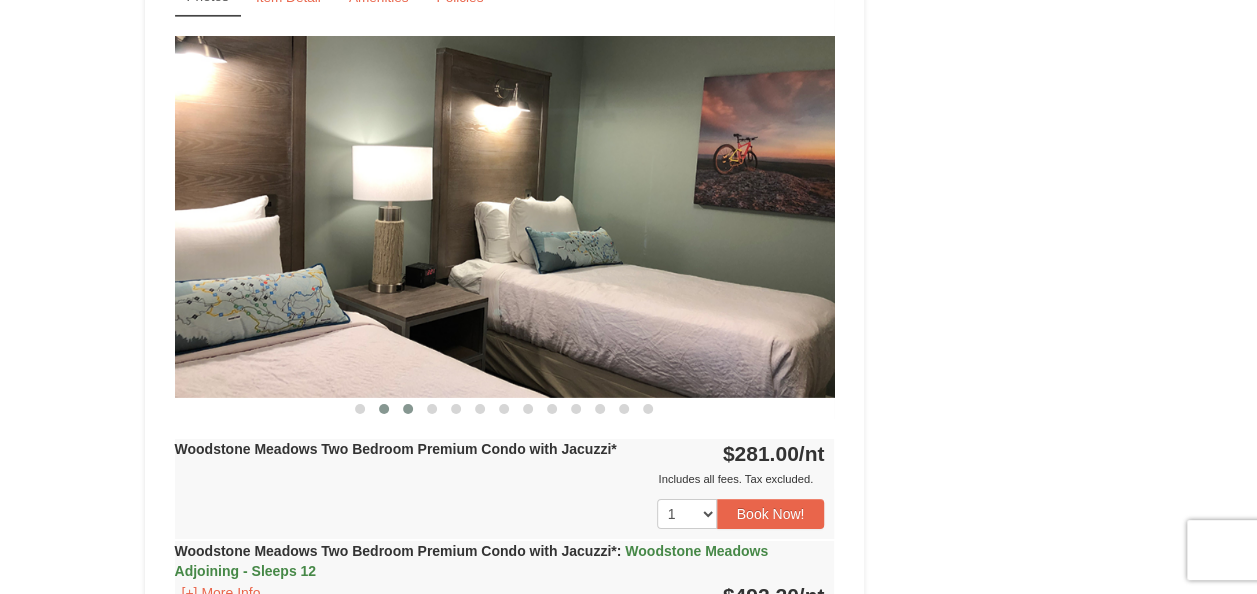 click at bounding box center [408, 409] 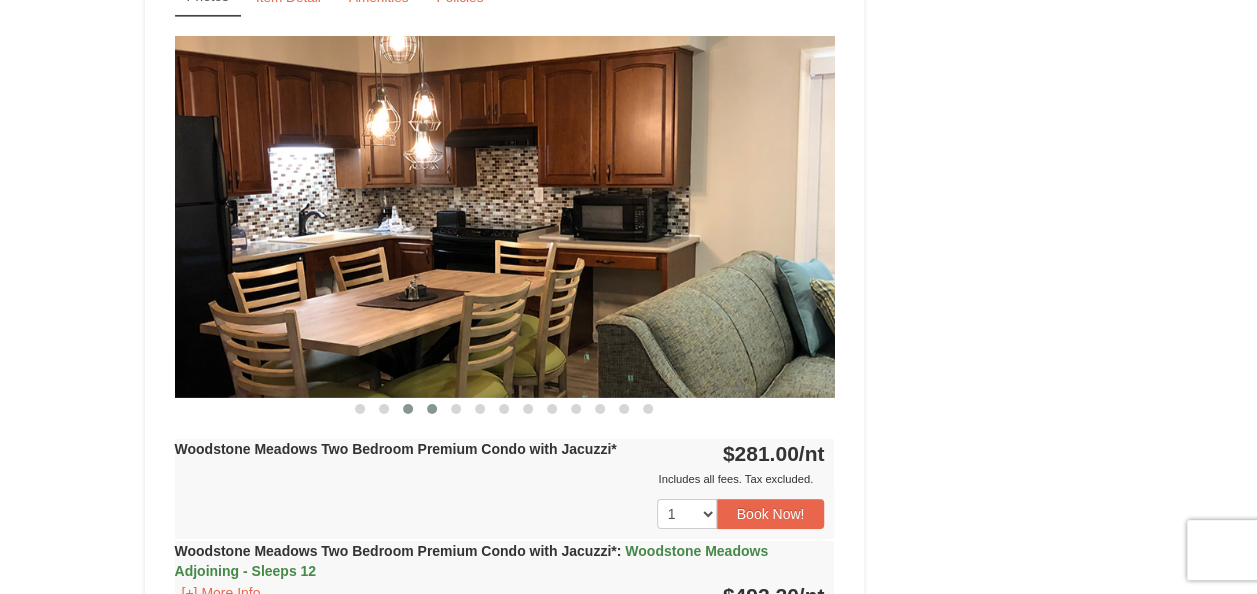 click at bounding box center (432, 409) 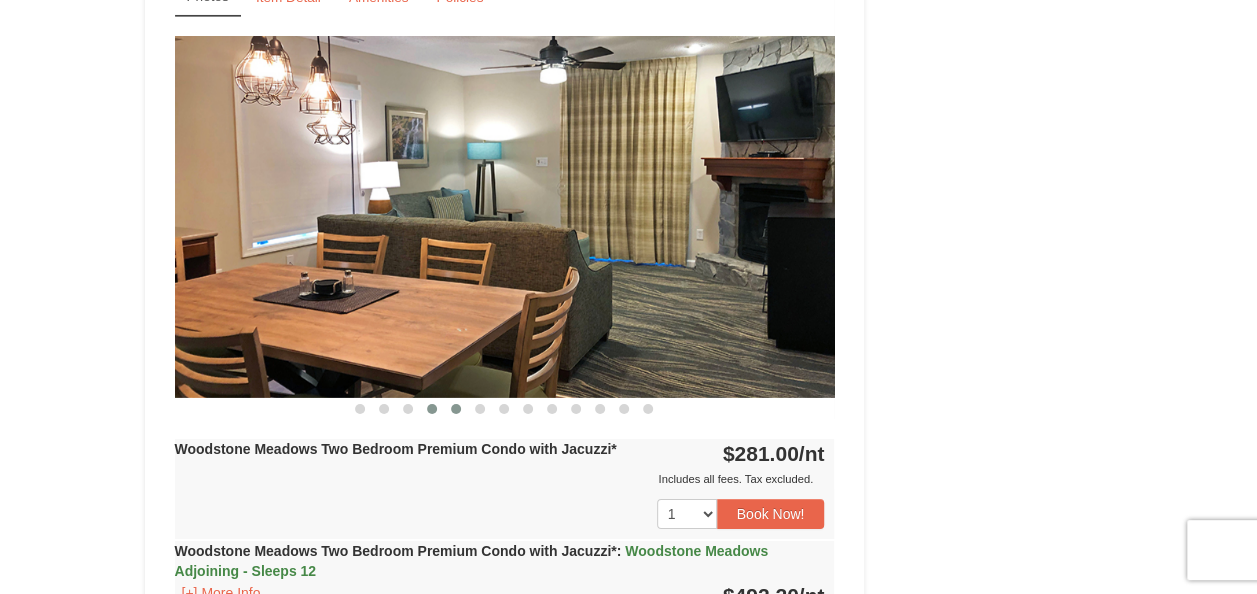 click at bounding box center (456, 409) 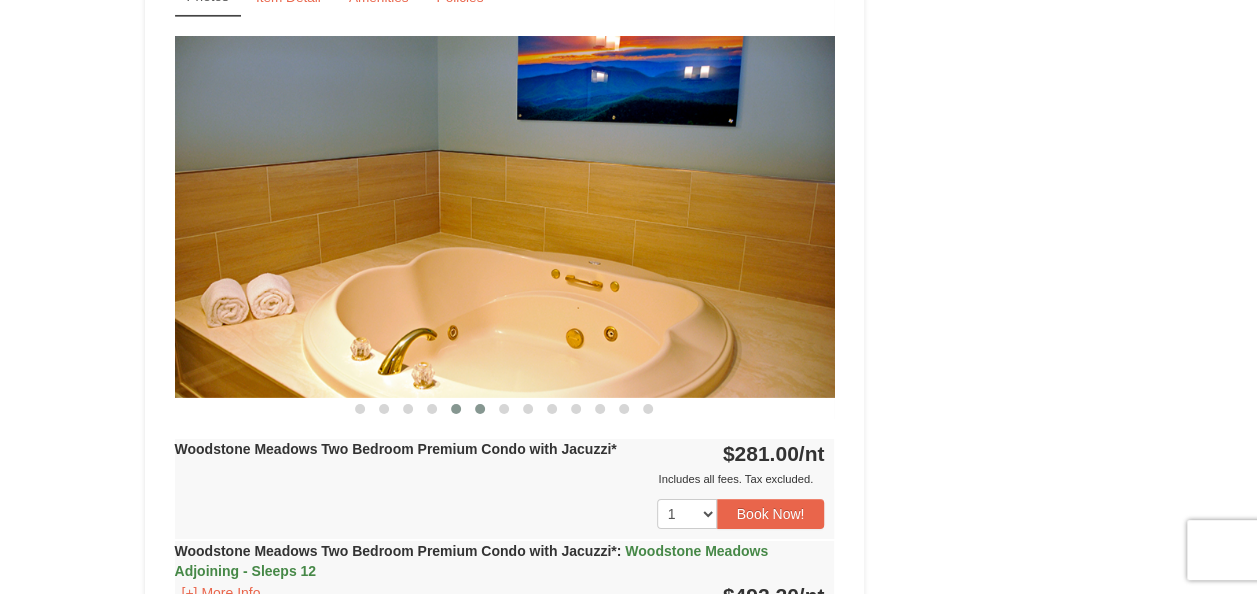 click at bounding box center [480, 409] 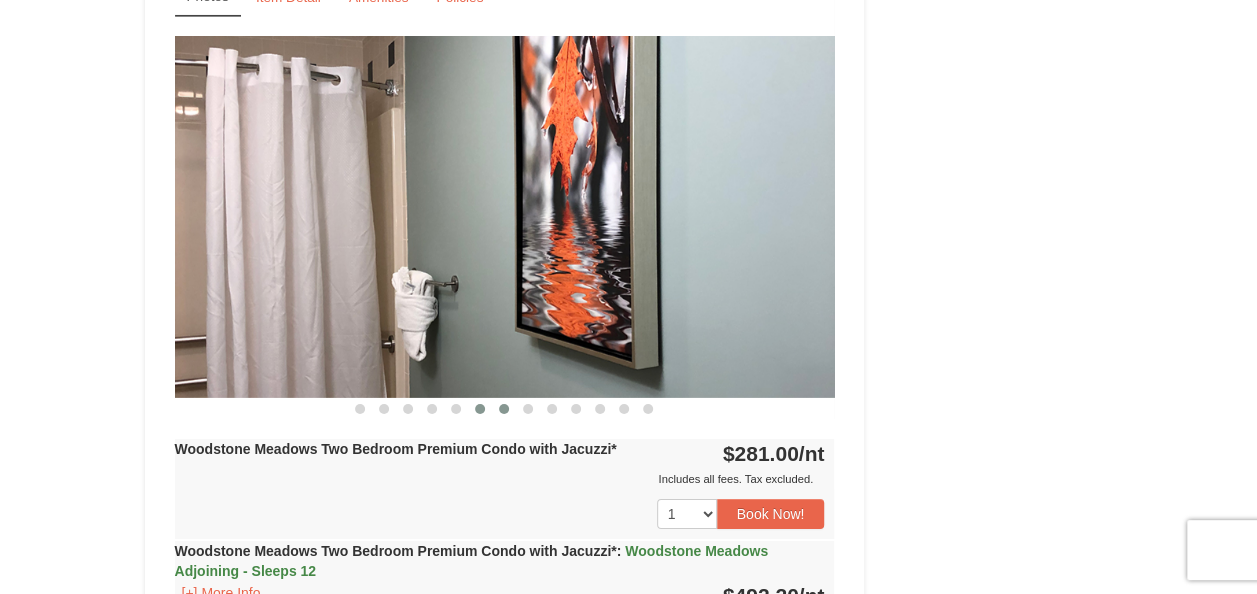 click at bounding box center (504, 409) 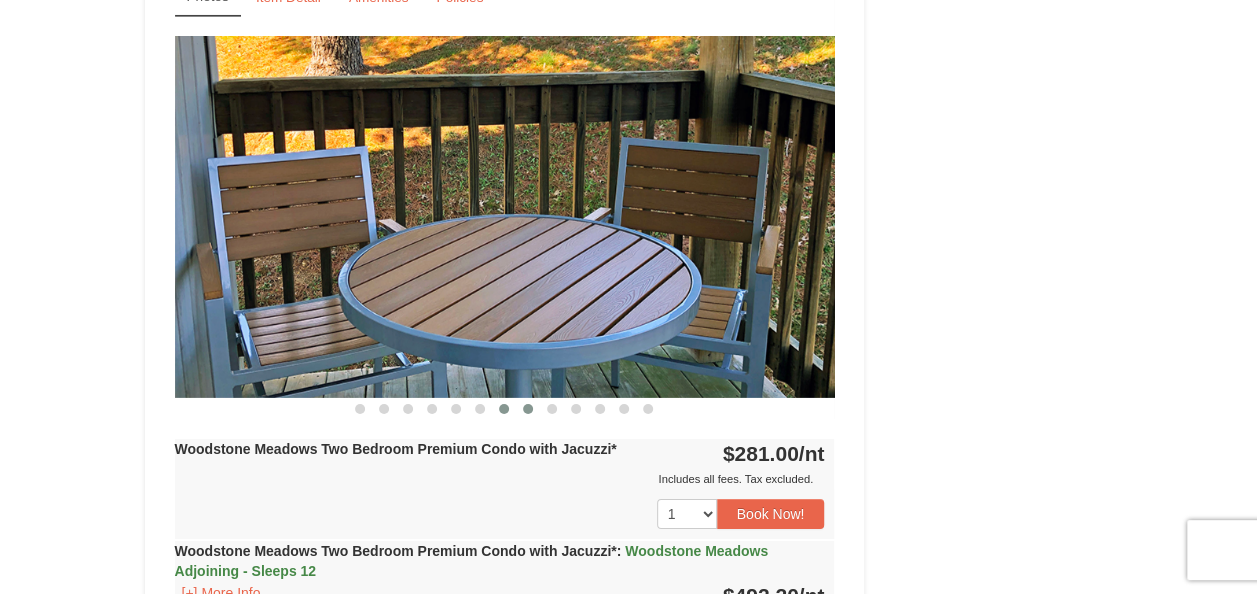click at bounding box center (528, 409) 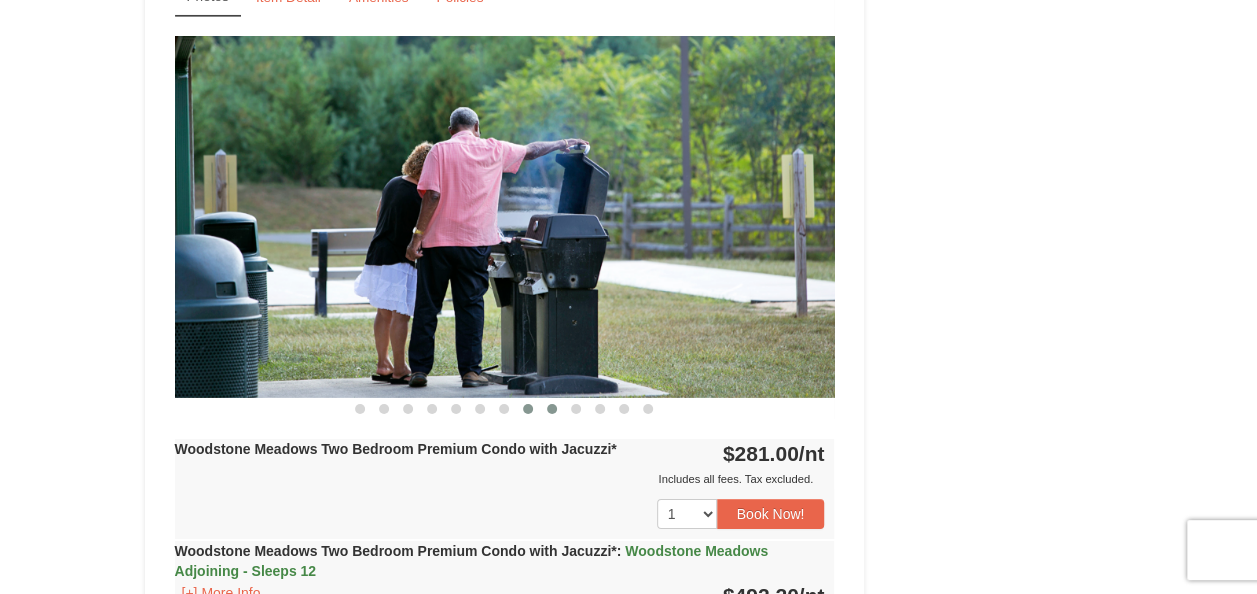 click at bounding box center (552, 409) 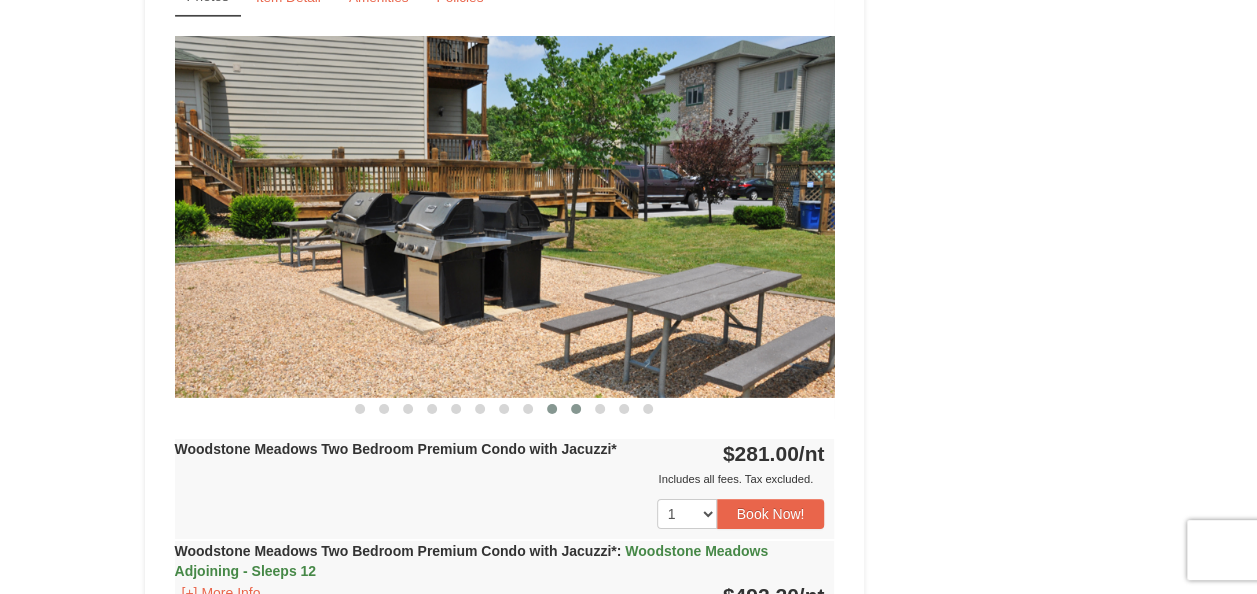 click at bounding box center [576, 409] 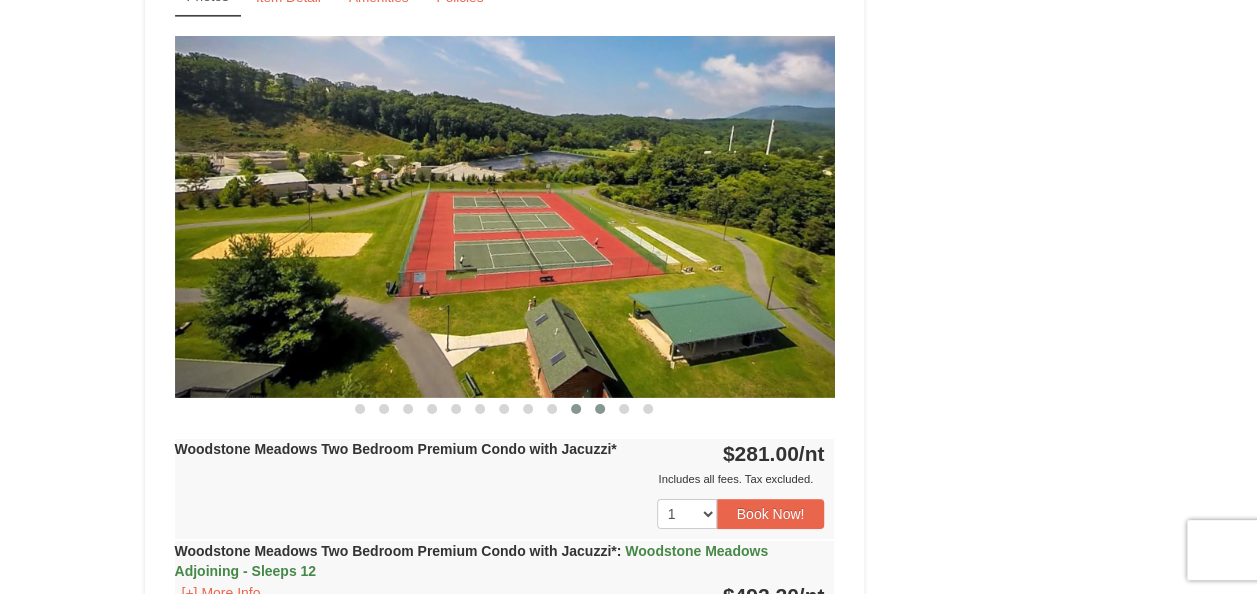 click at bounding box center [600, 409] 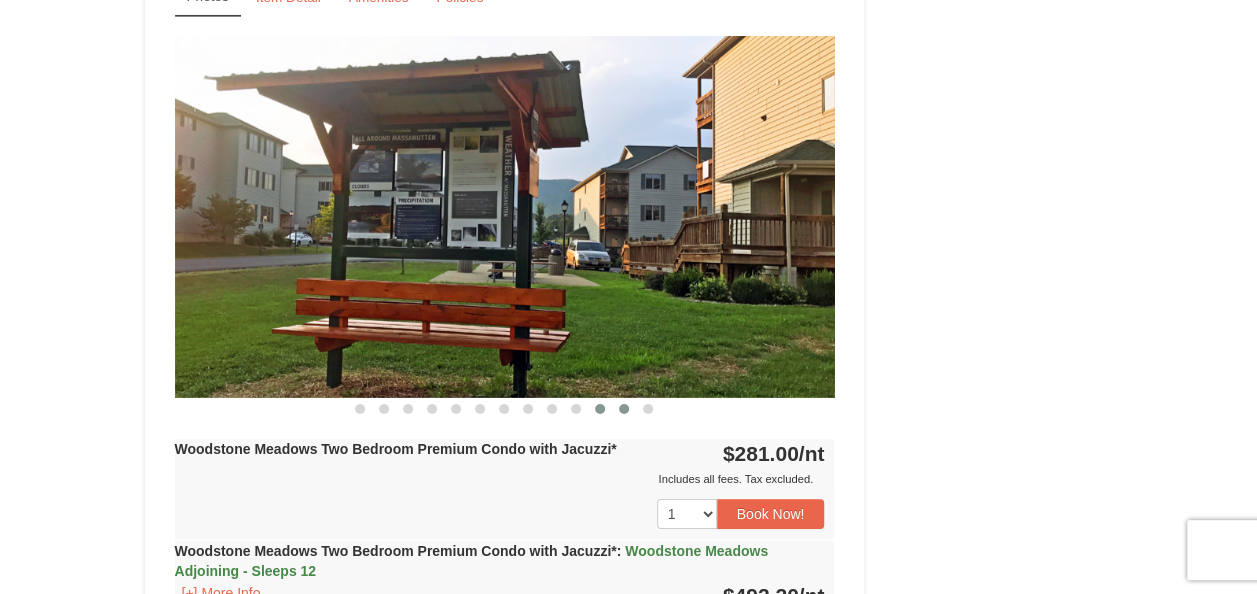 click at bounding box center [624, 409] 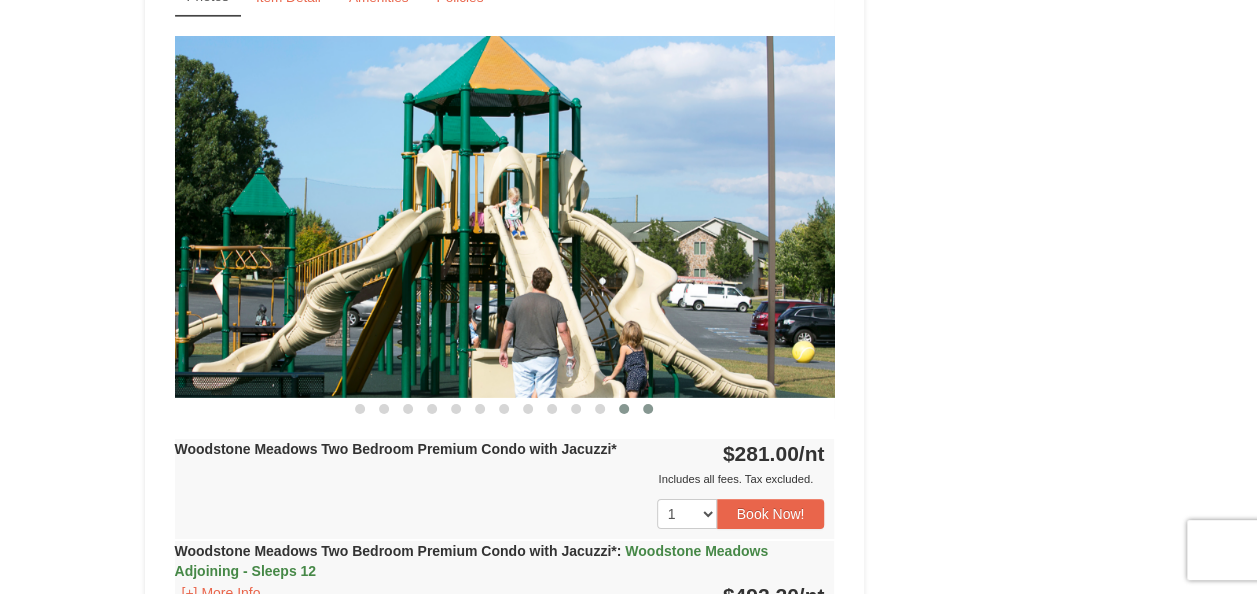 click at bounding box center [648, 409] 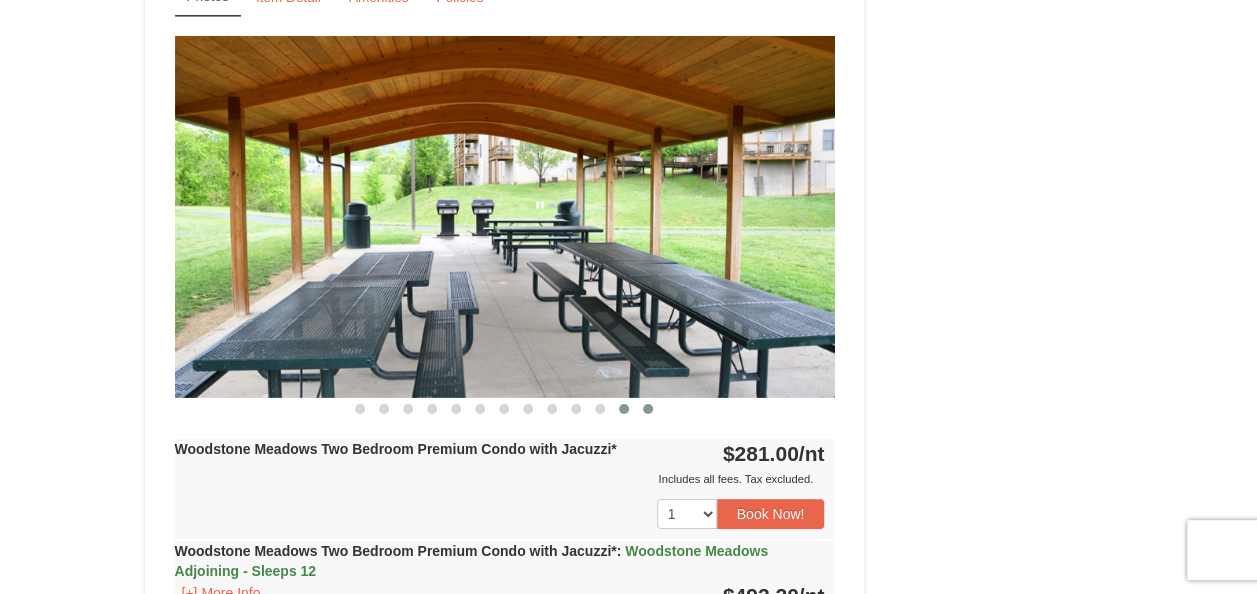 click at bounding box center (624, 409) 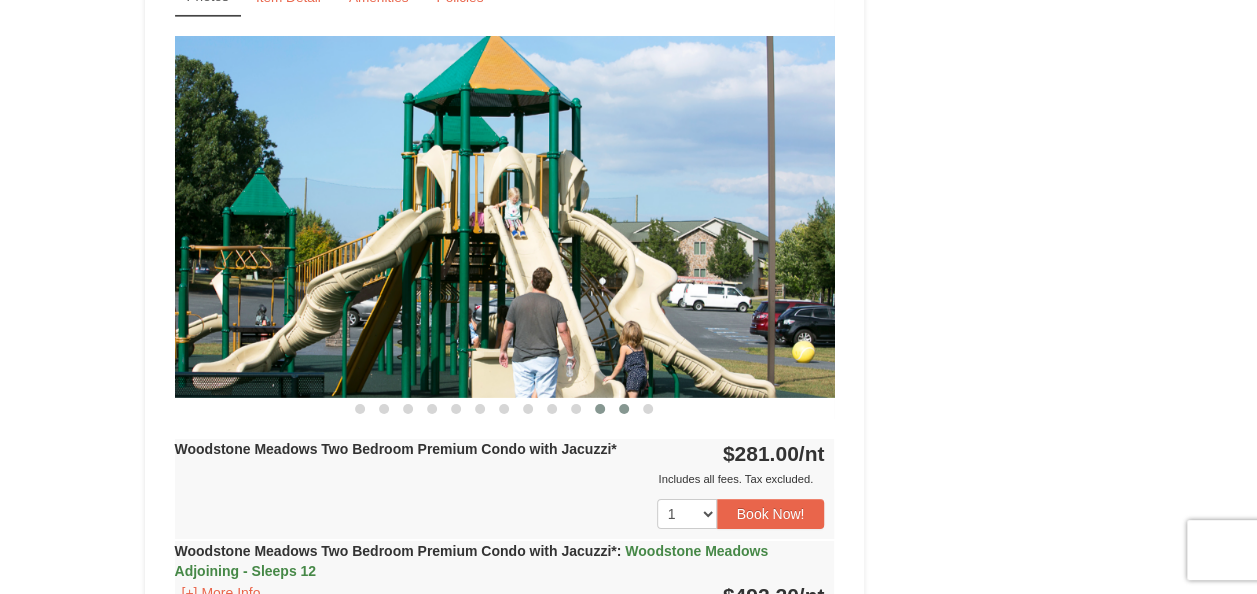 click at bounding box center [600, 409] 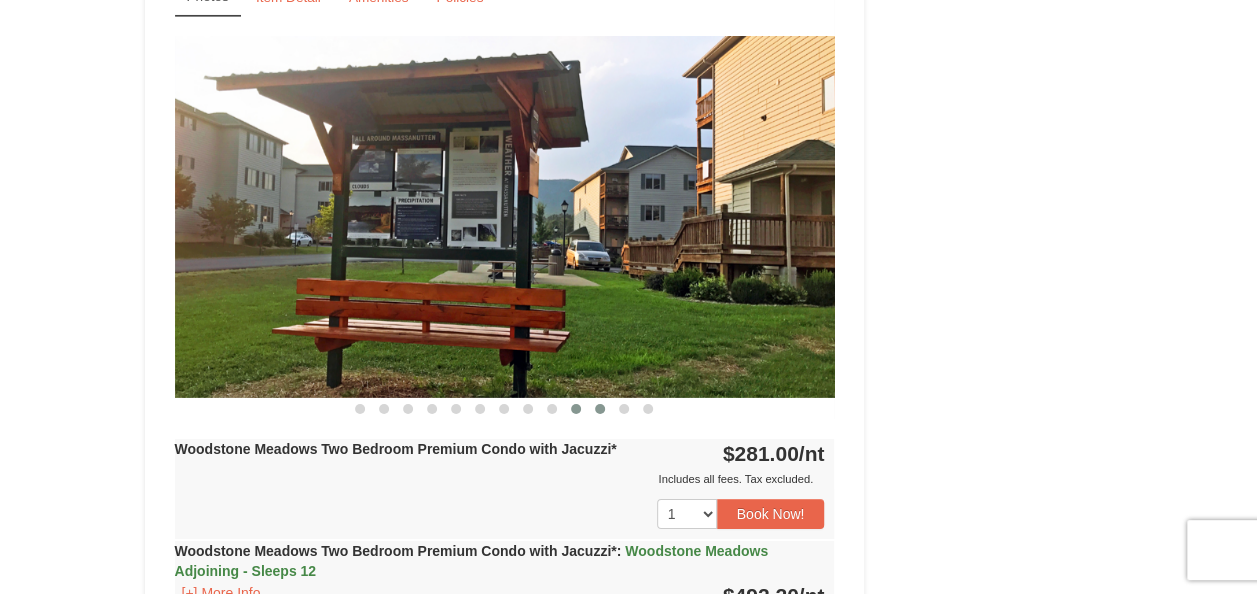 click at bounding box center (576, 409) 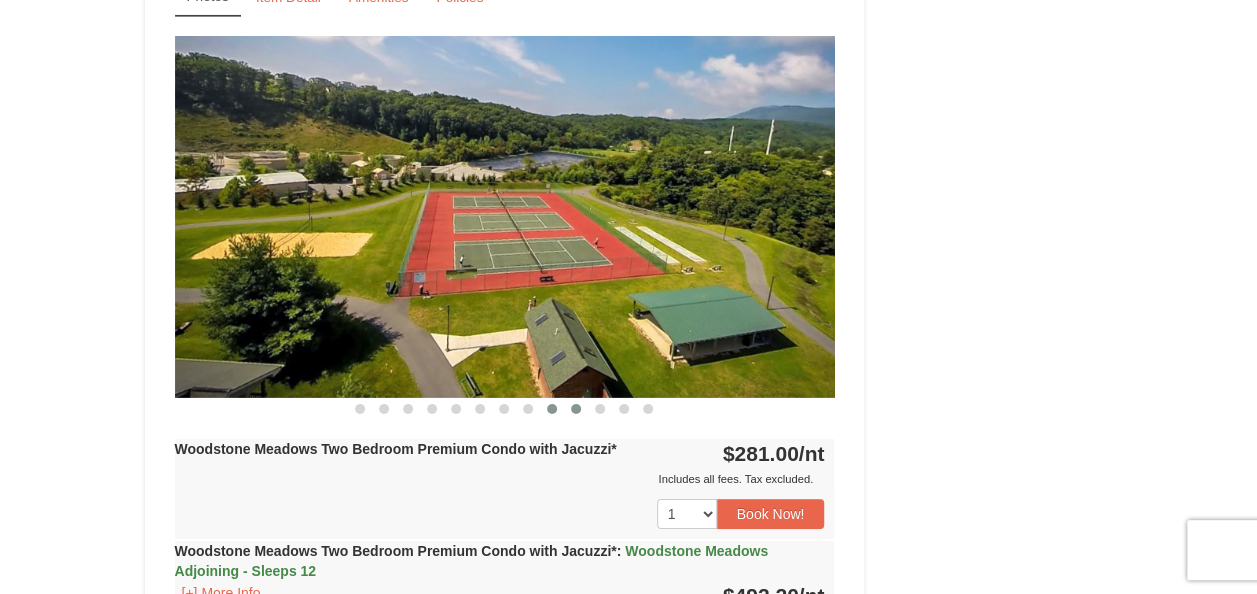 click at bounding box center [552, 409] 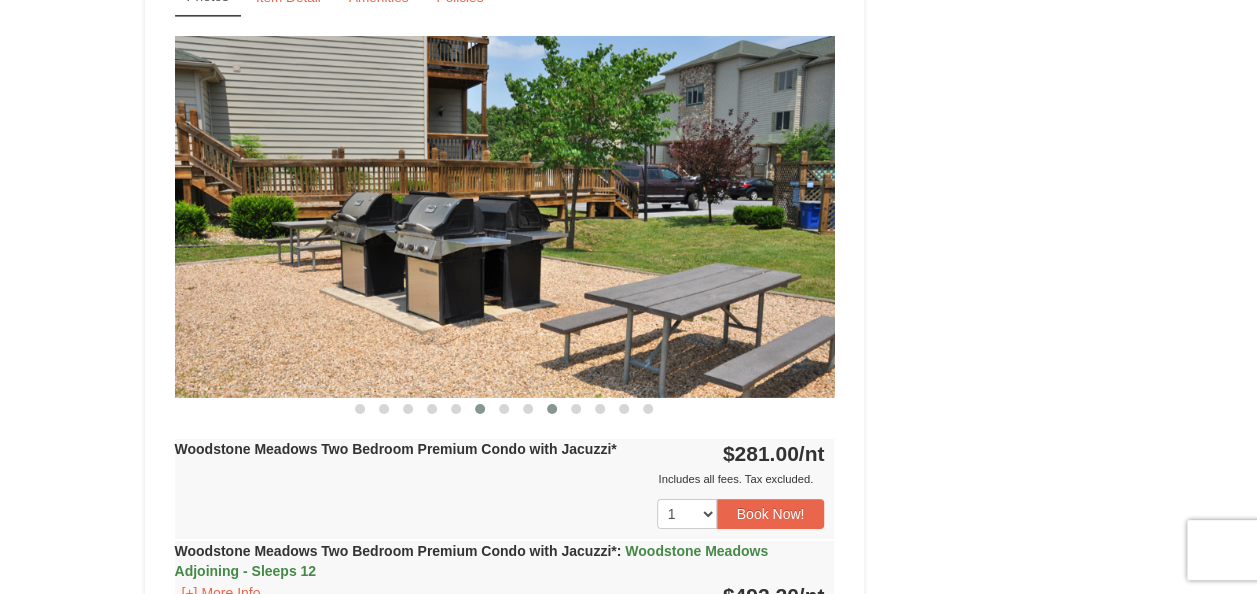 click at bounding box center (480, 409) 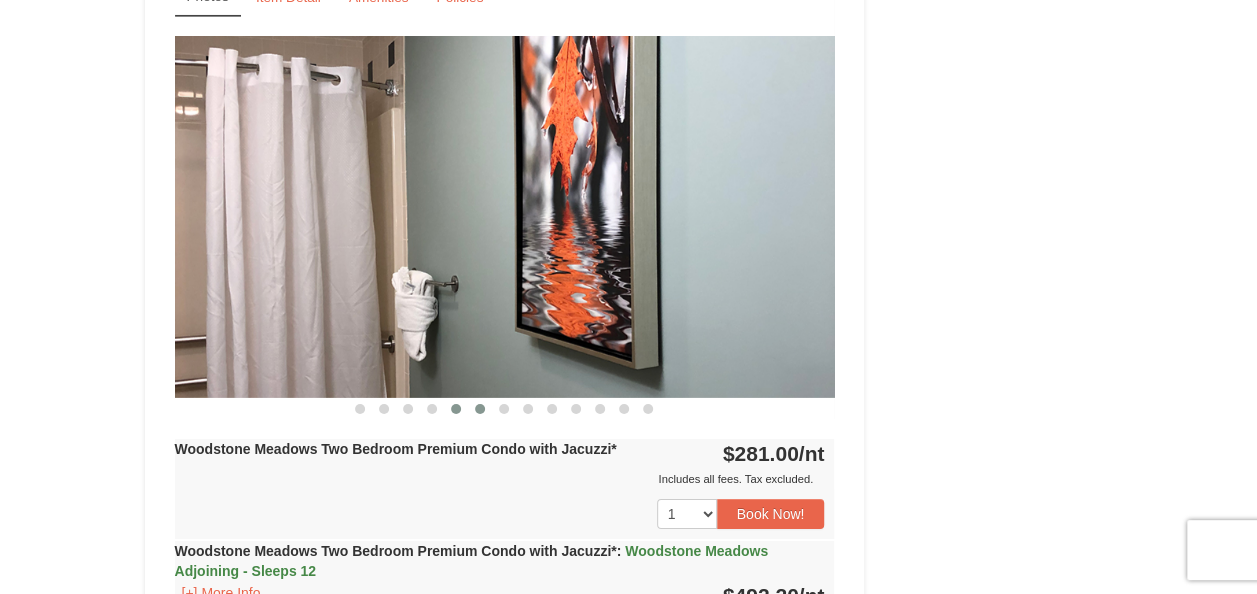 click at bounding box center (456, 409) 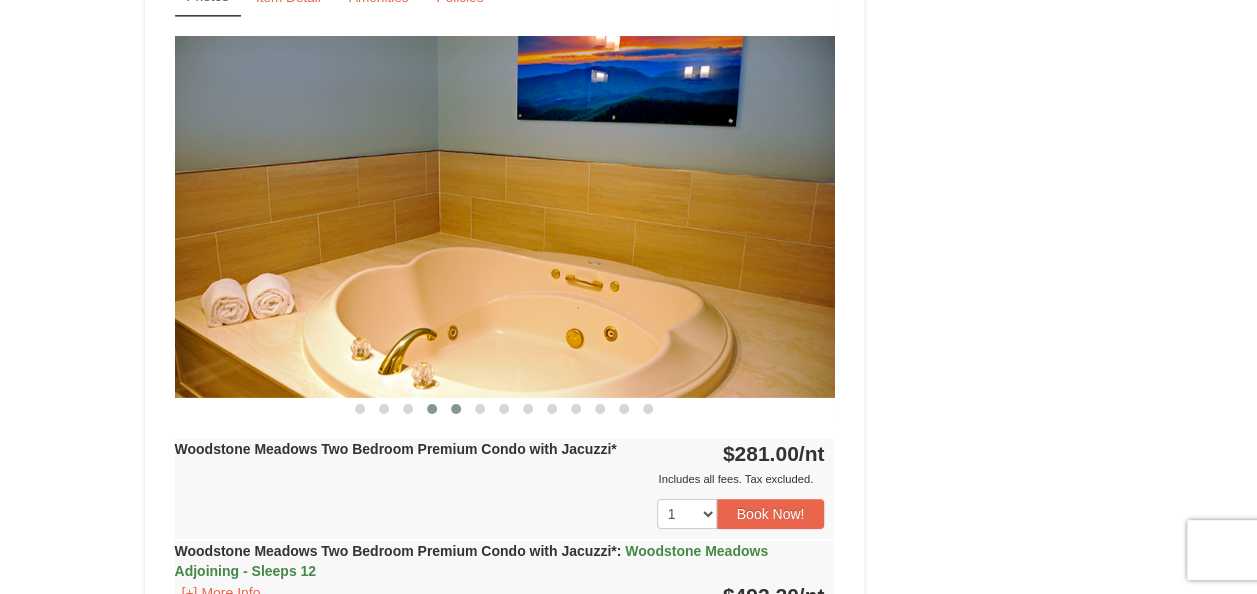 click at bounding box center [432, 409] 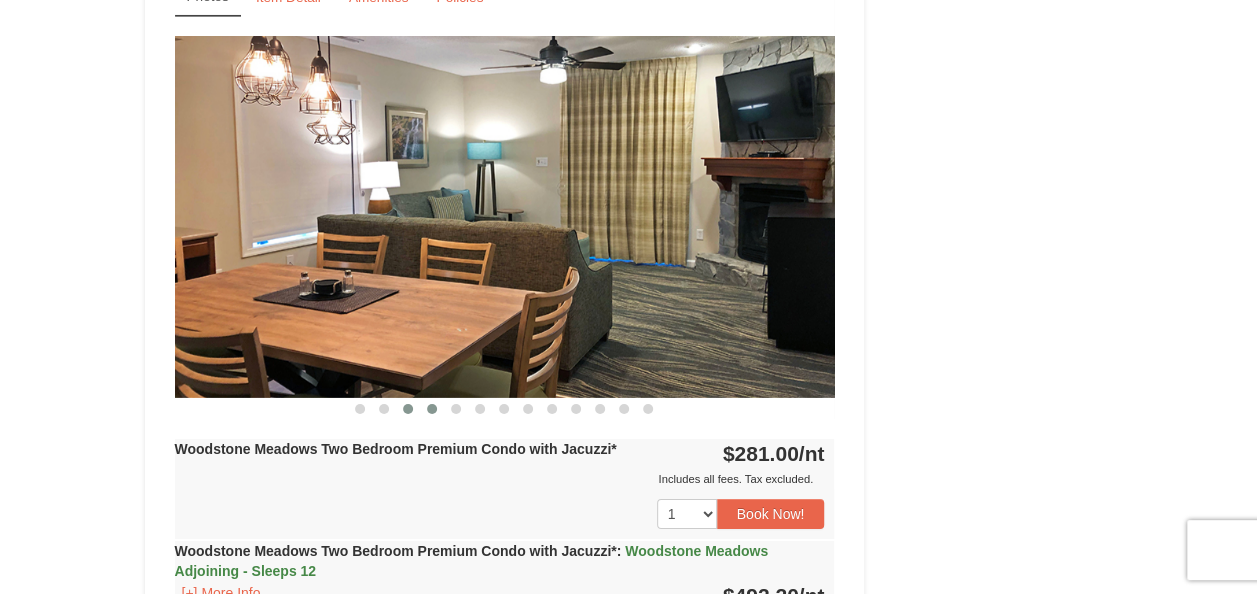 click at bounding box center (408, 409) 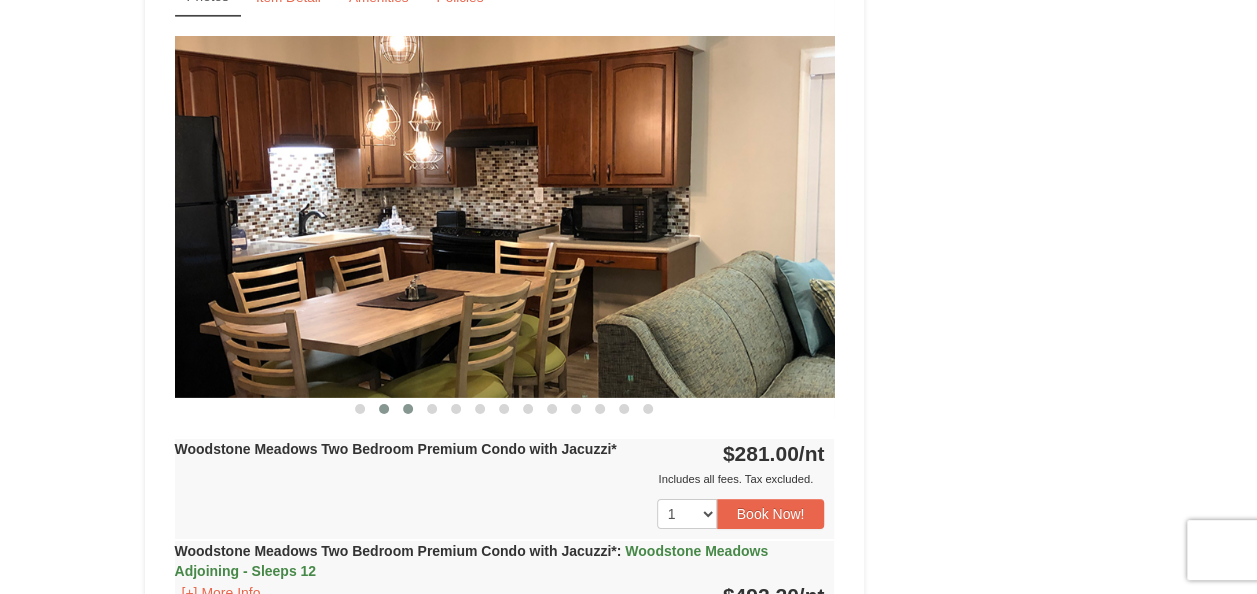 click at bounding box center [384, 409] 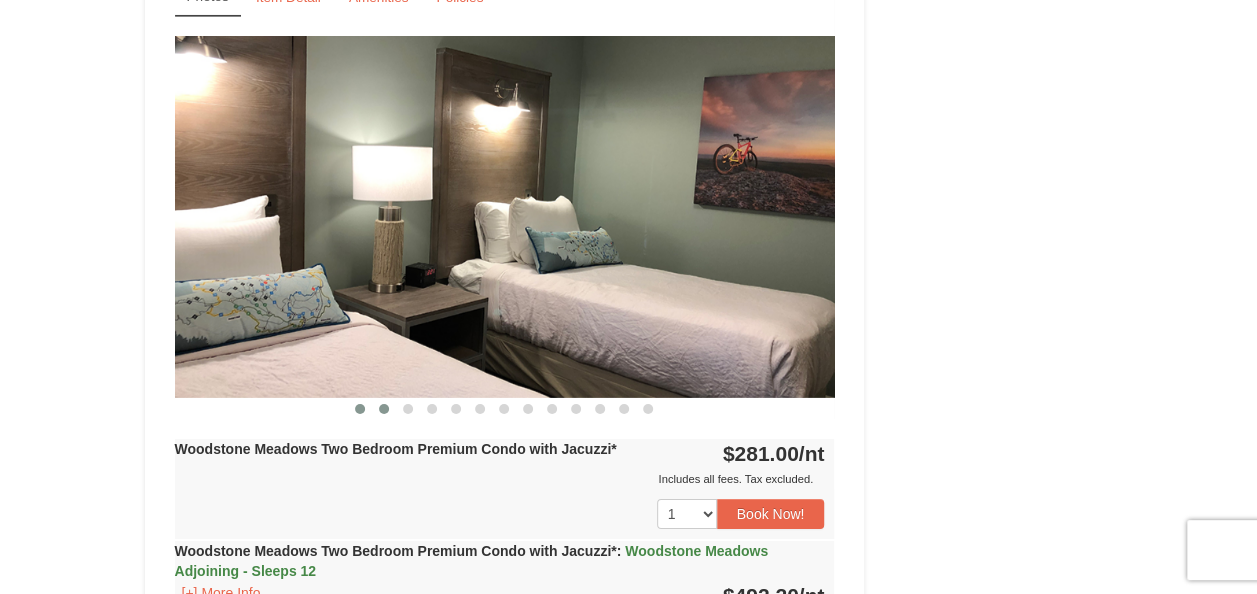 click at bounding box center [360, 409] 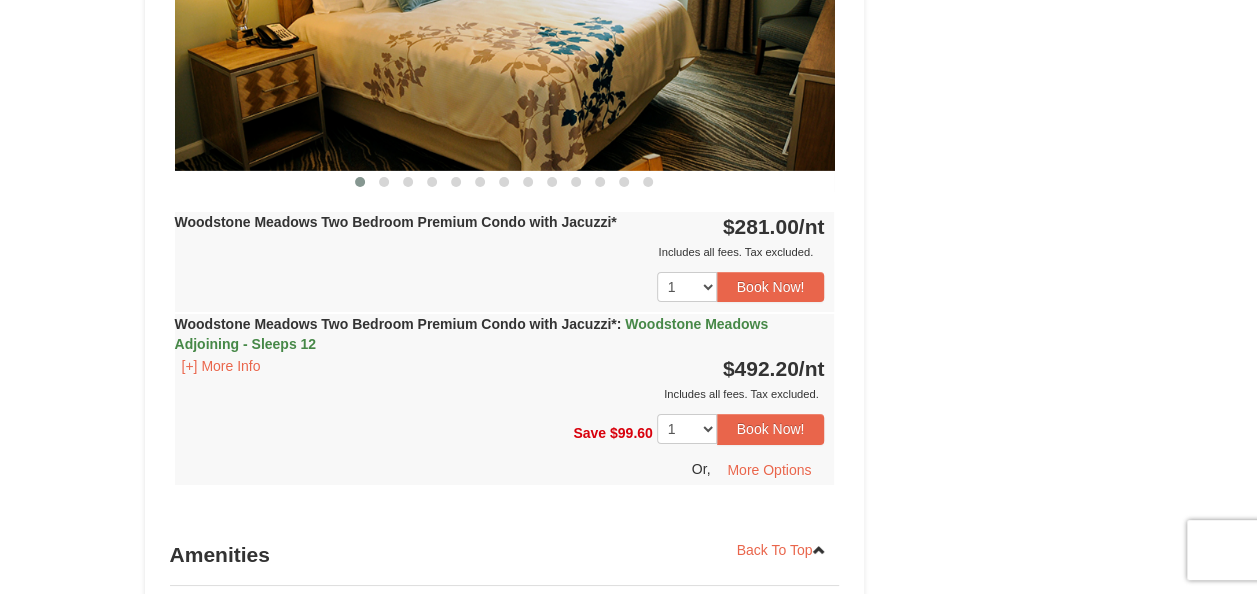 scroll, scrollTop: 3454, scrollLeft: 0, axis: vertical 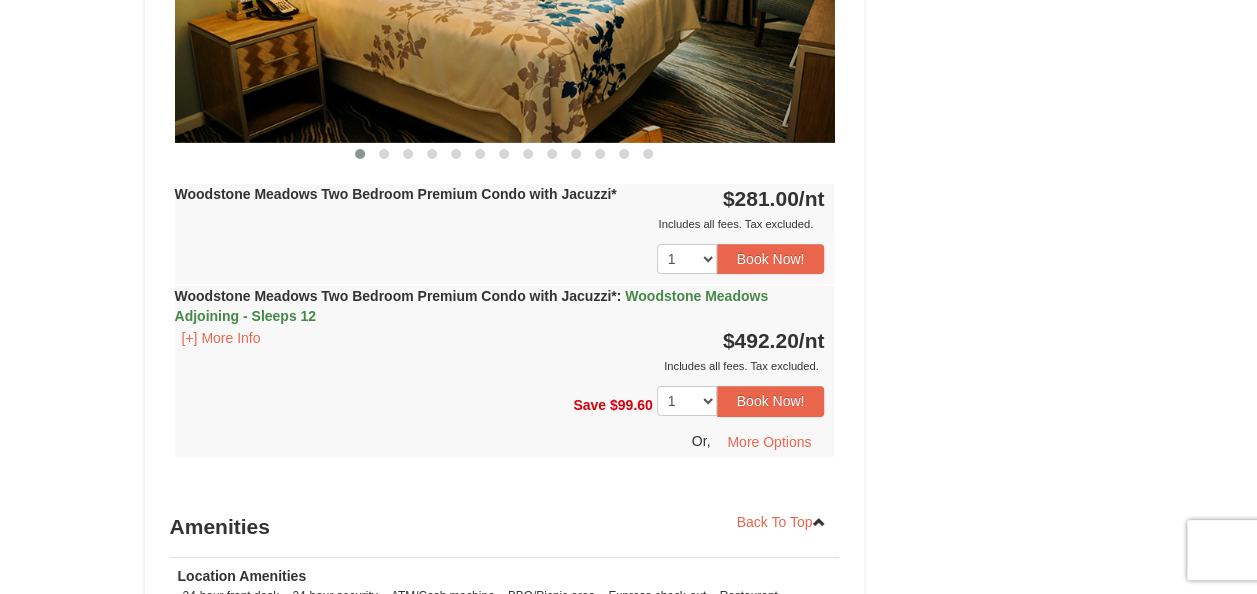 click on "Woodstone Meadows Two Bedroom Premium Condo with Jacuzzi*  :
Woodstone Meadows Adjoining - Sleeps 12
[+] More Info
$492.20 /nt
Includes all fees. Tax excluded." at bounding box center (505, 331) 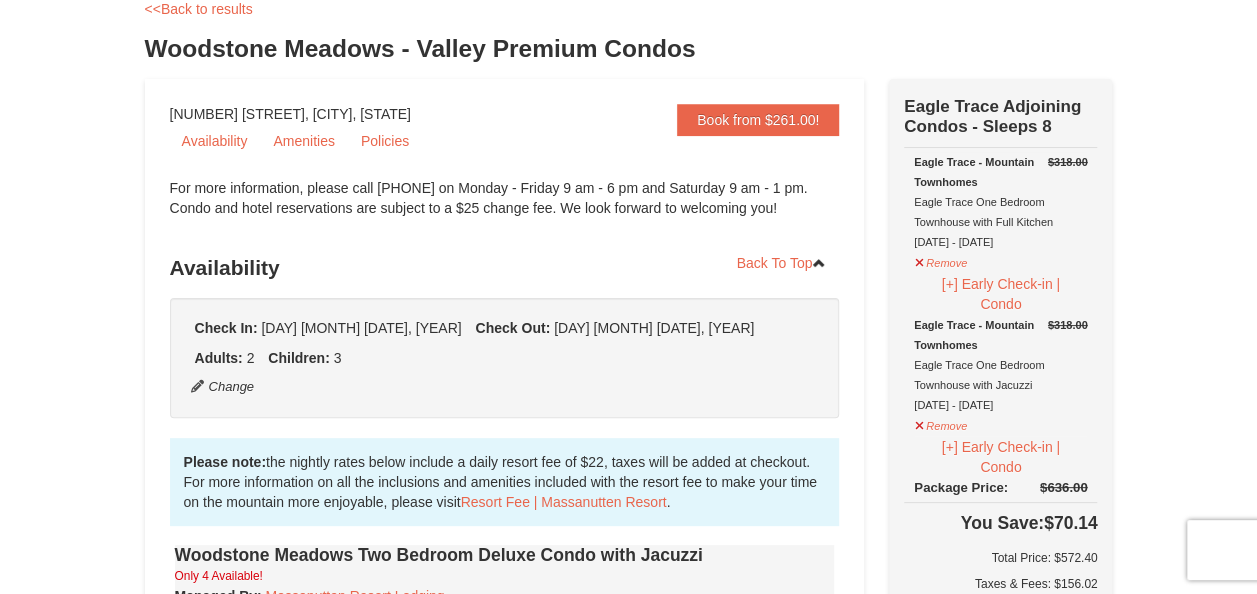 scroll, scrollTop: 0, scrollLeft: 0, axis: both 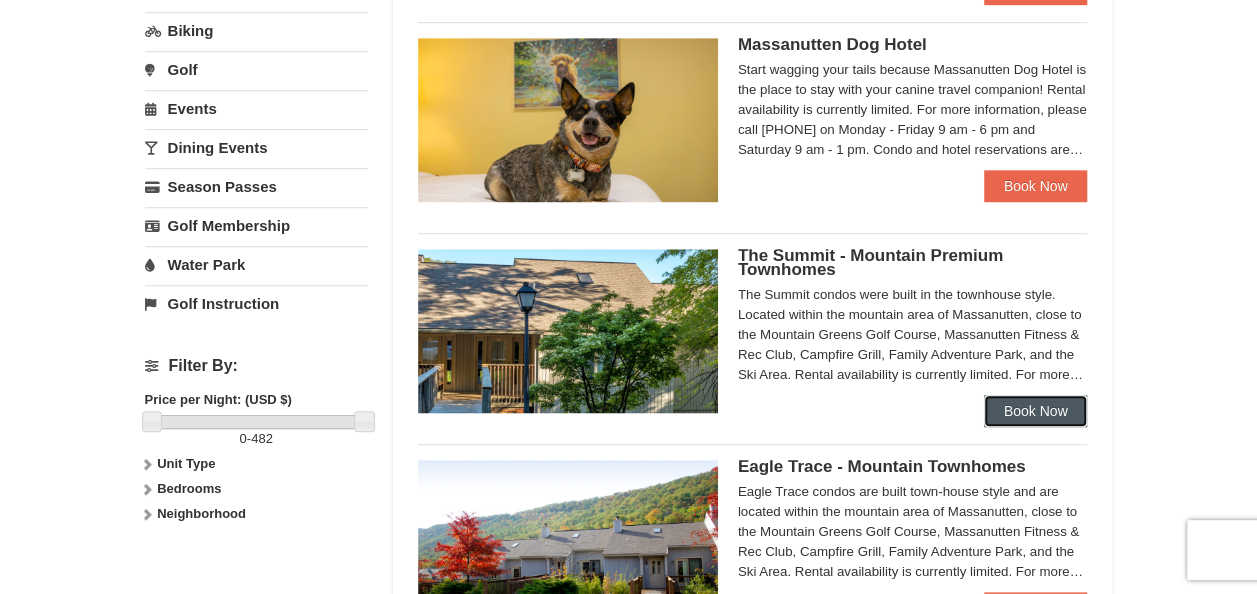 click on "Book Now" at bounding box center (1036, 411) 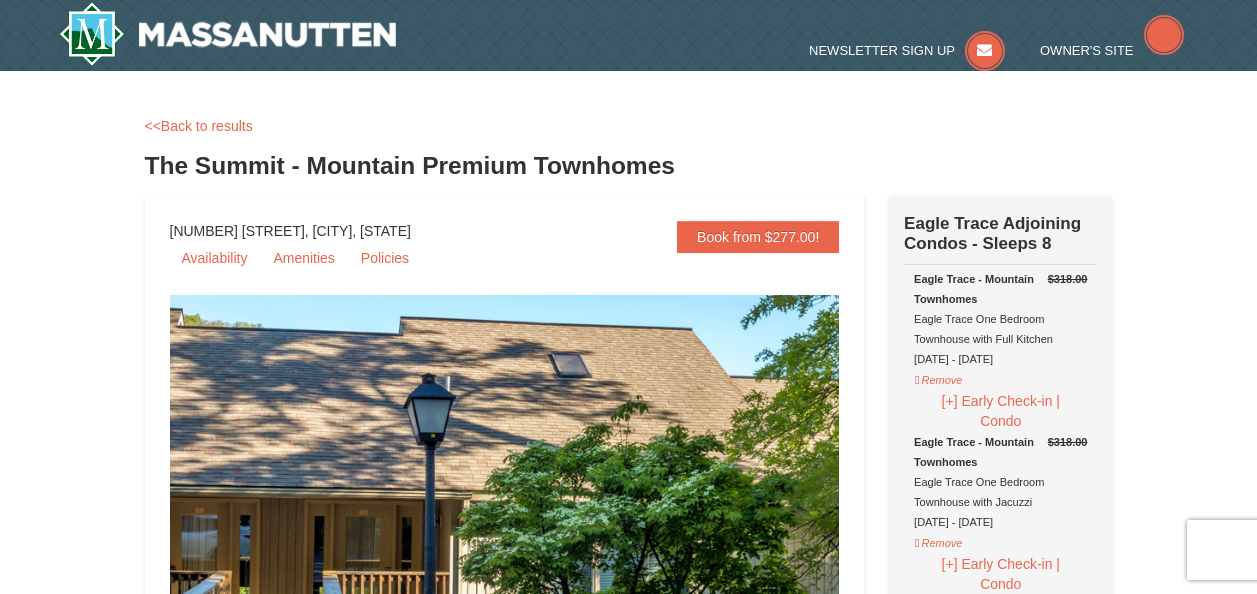 scroll, scrollTop: 0, scrollLeft: 0, axis: both 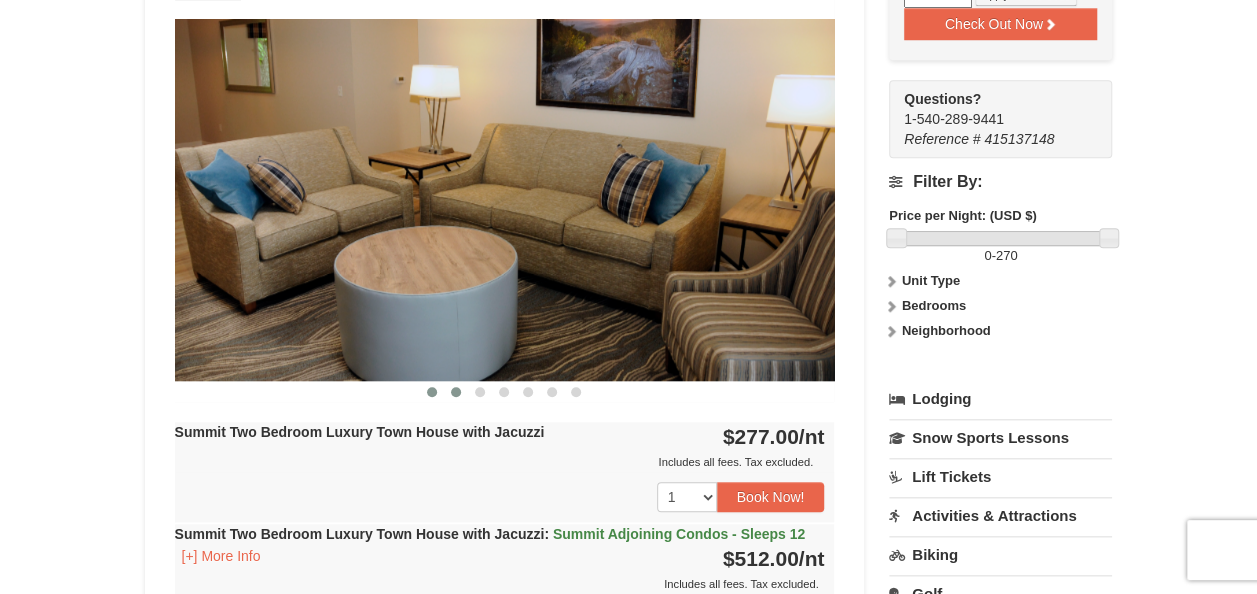 click at bounding box center [456, 392] 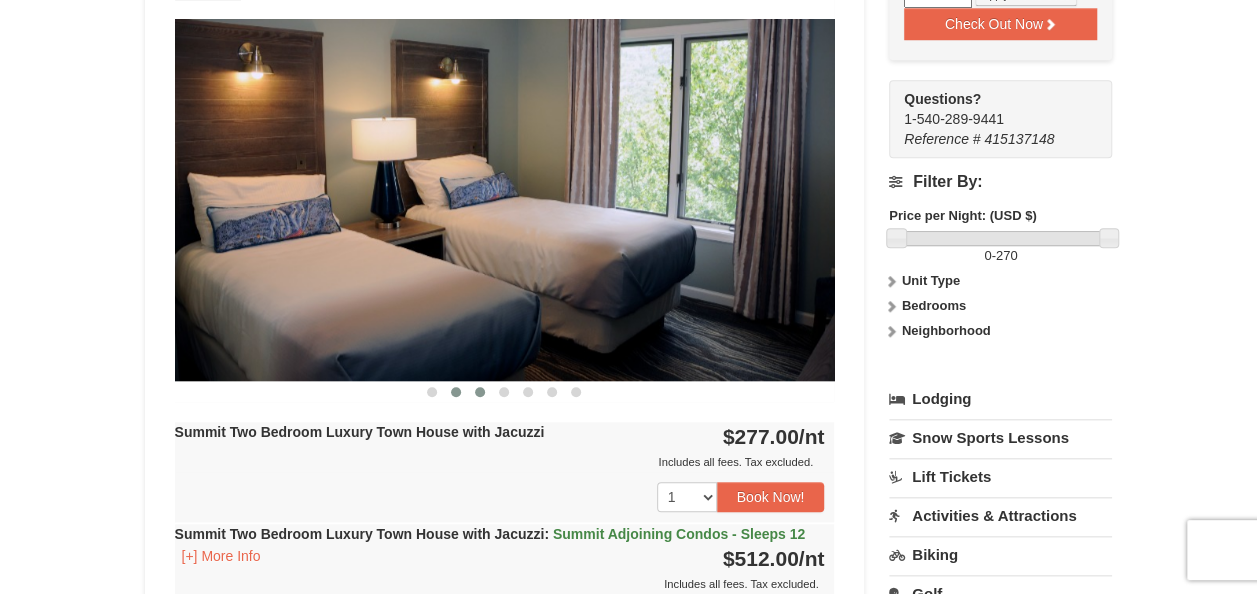 click at bounding box center (480, 392) 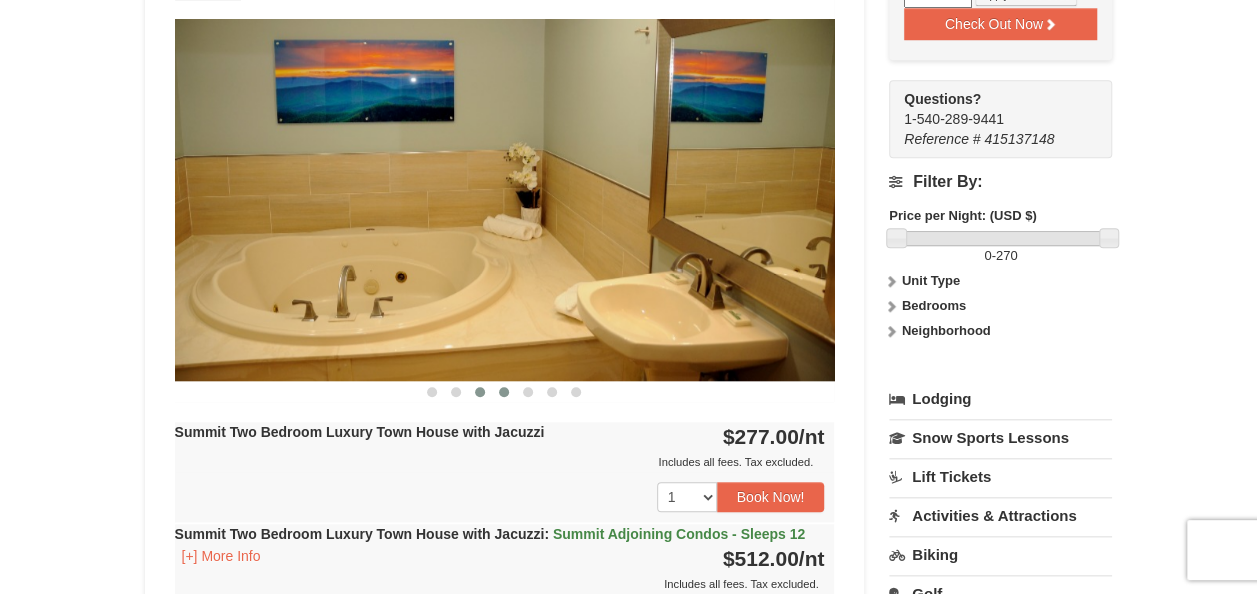 click at bounding box center [504, 392] 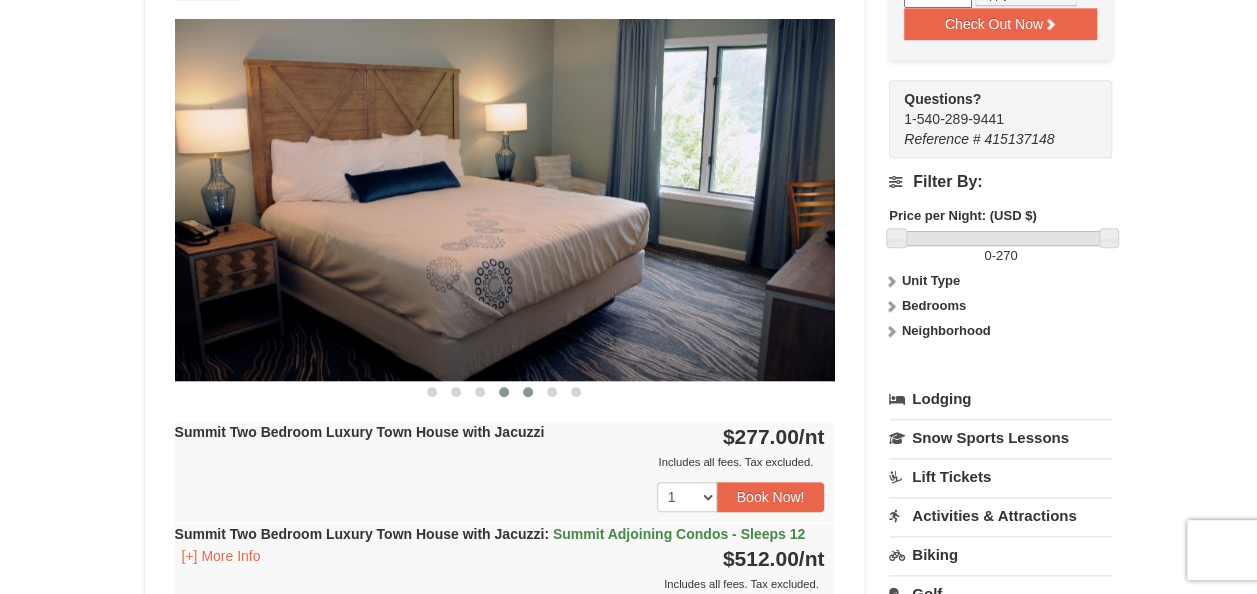 click at bounding box center [528, 392] 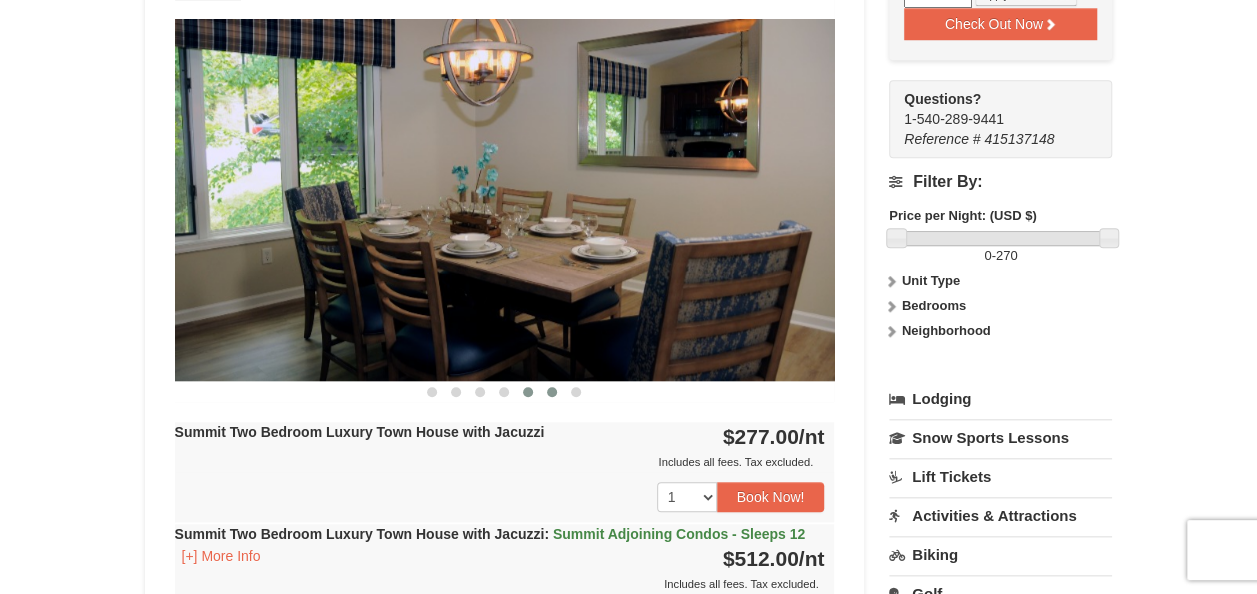 click at bounding box center (552, 392) 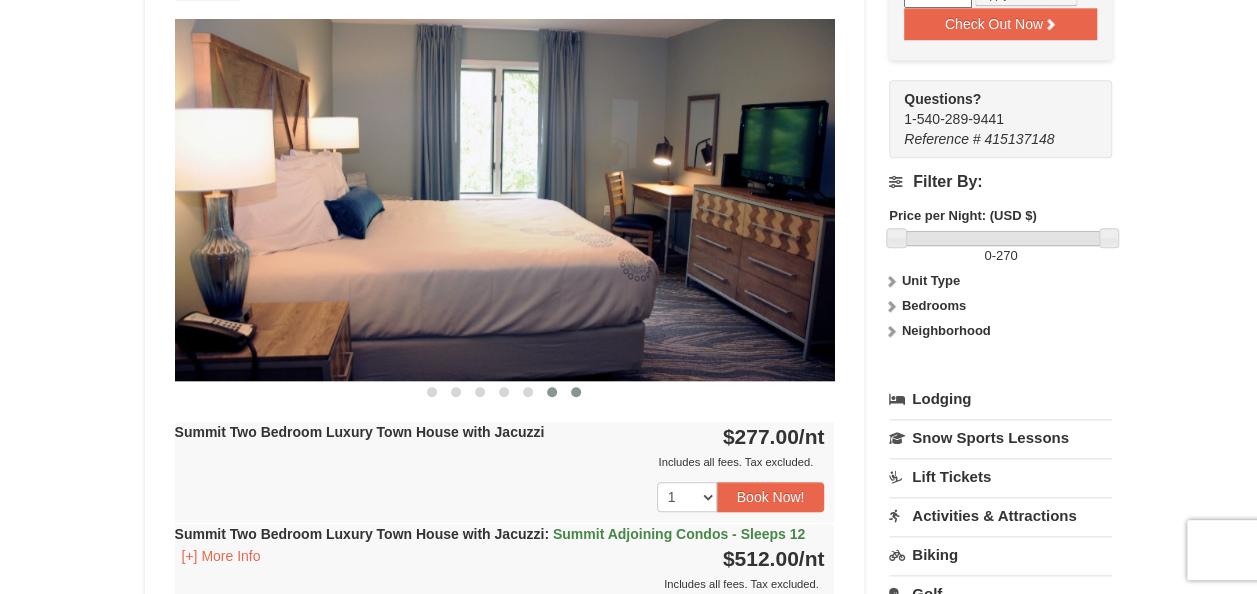 click at bounding box center (576, 392) 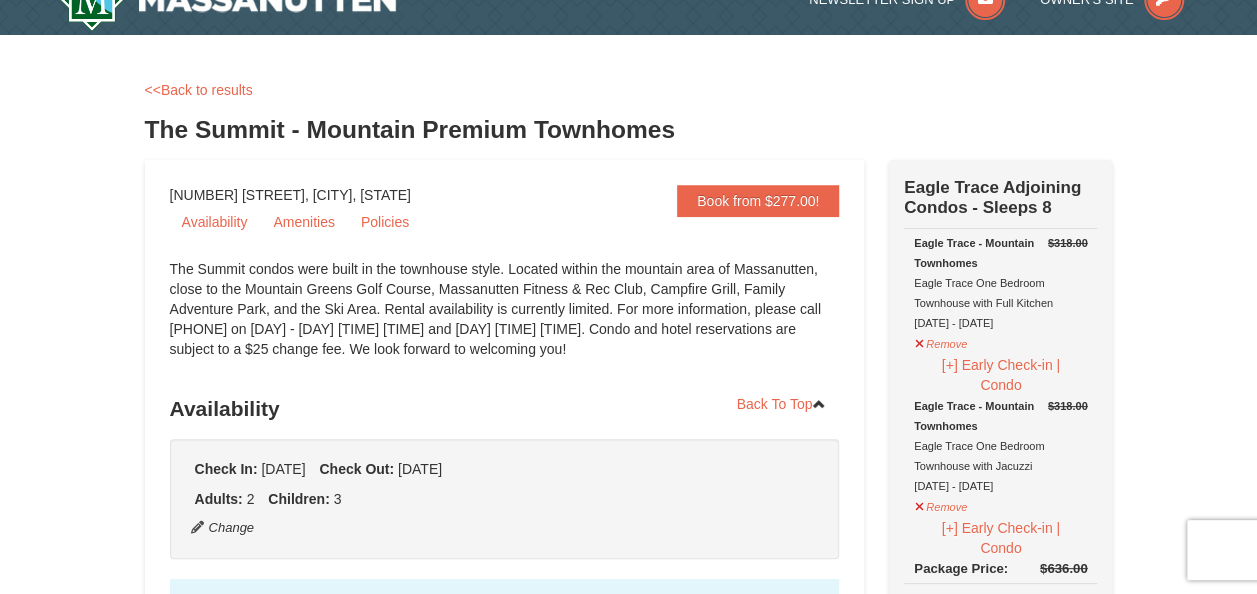 scroll, scrollTop: 0, scrollLeft: 0, axis: both 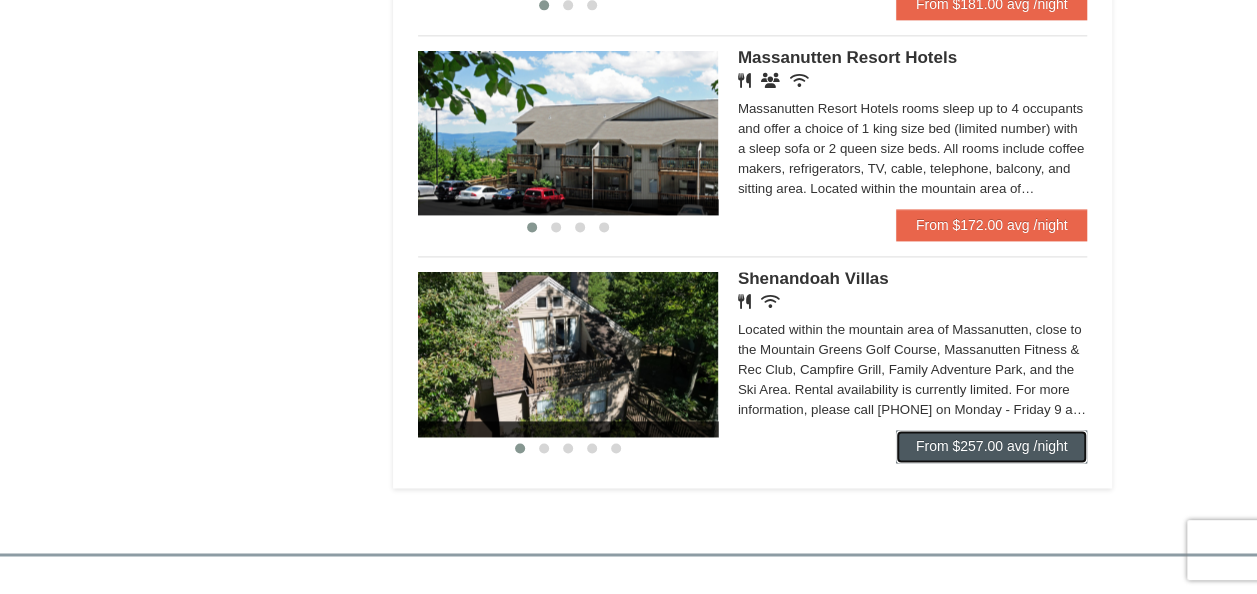 click on "From $257.00 avg /night" at bounding box center (992, 446) 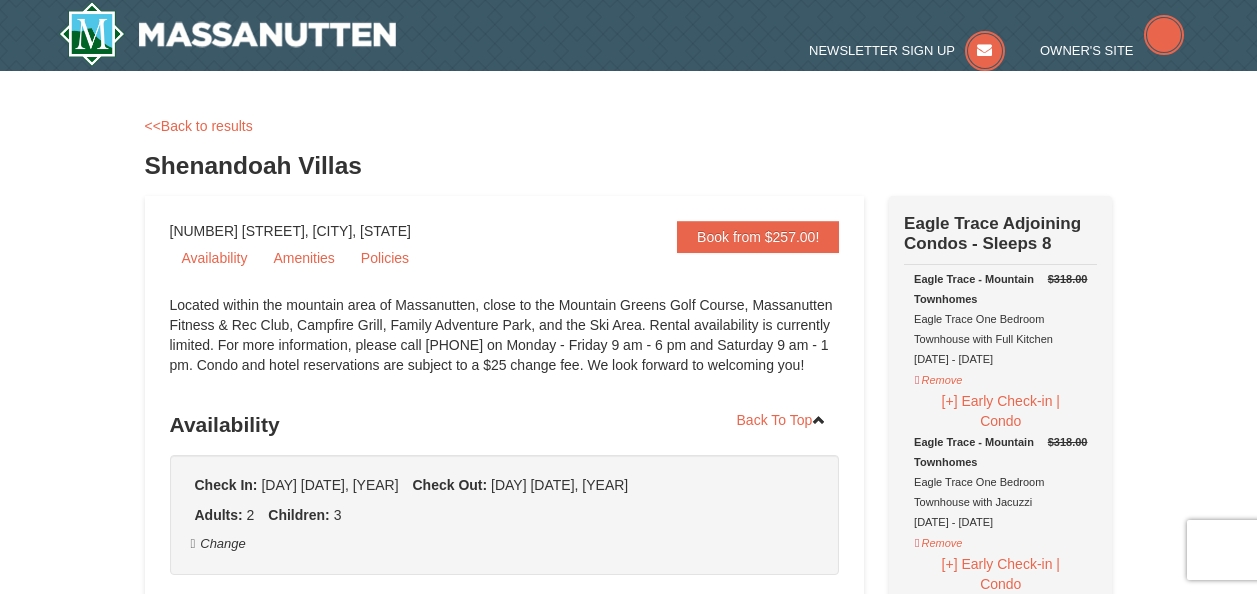 scroll, scrollTop: 200, scrollLeft: 0, axis: vertical 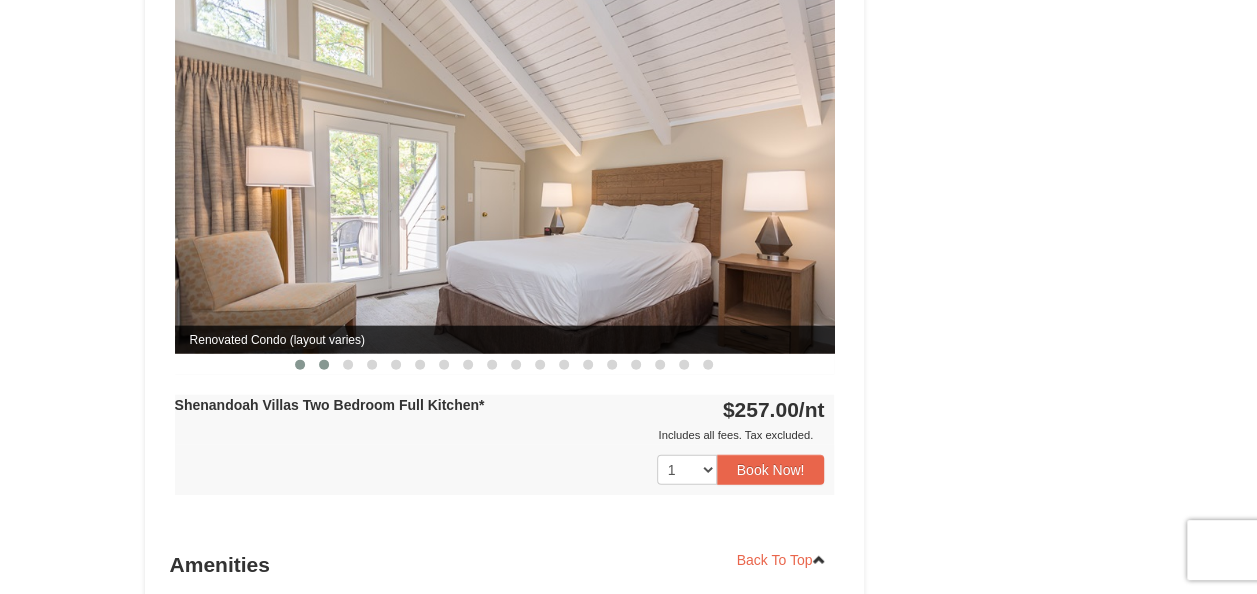 click at bounding box center (324, 365) 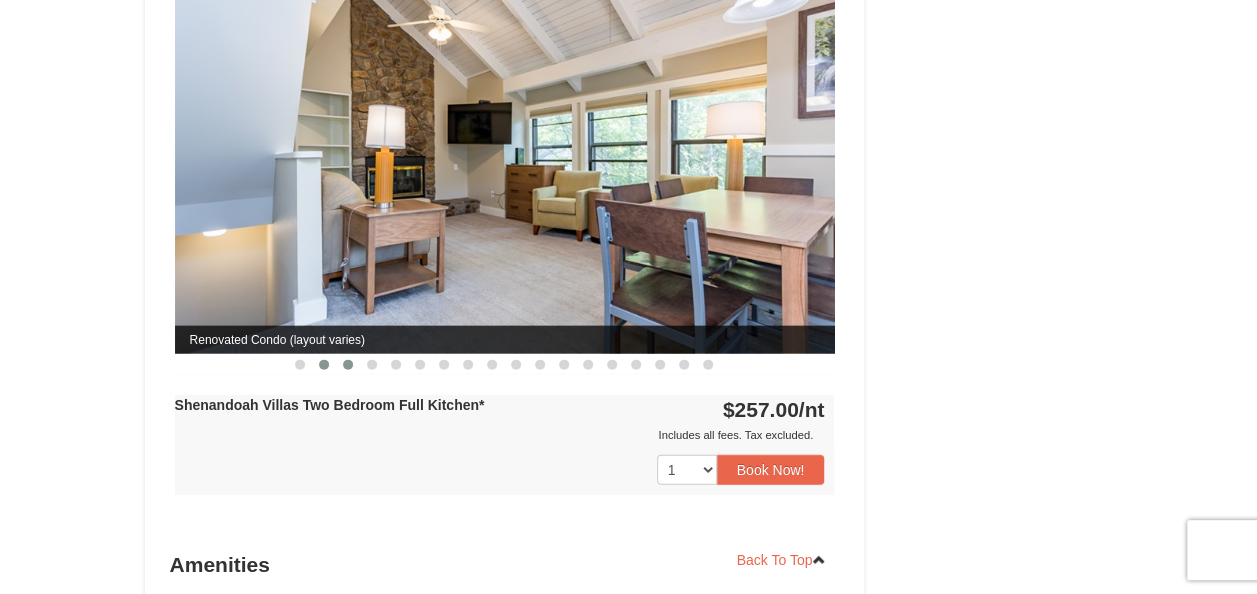click at bounding box center [348, 365] 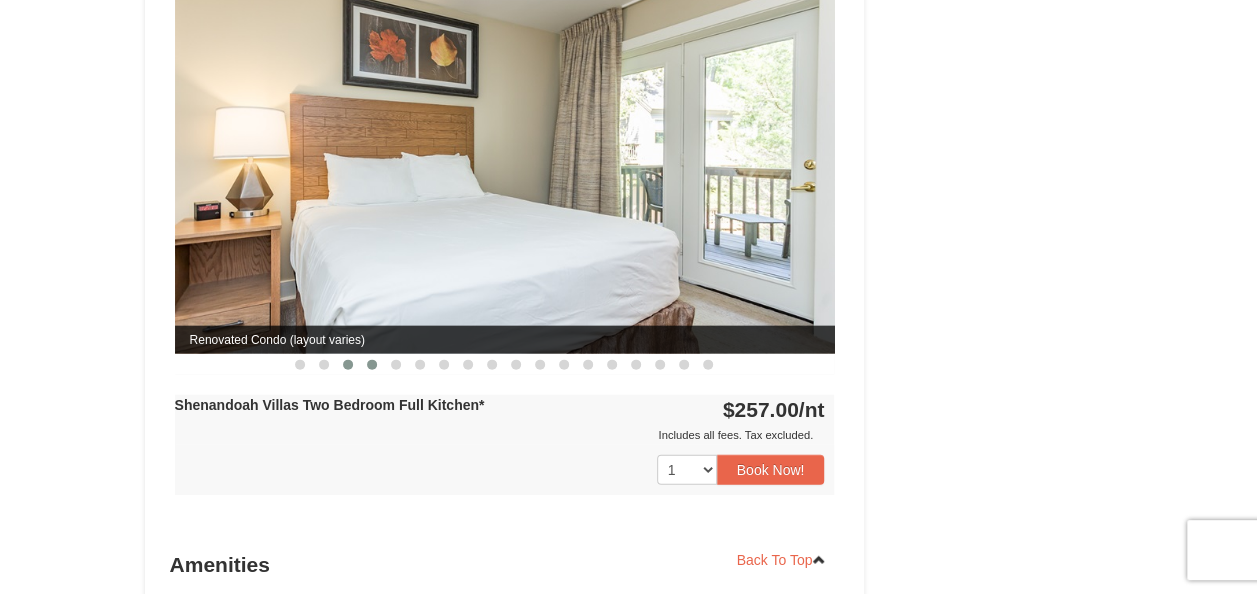 click at bounding box center [372, 365] 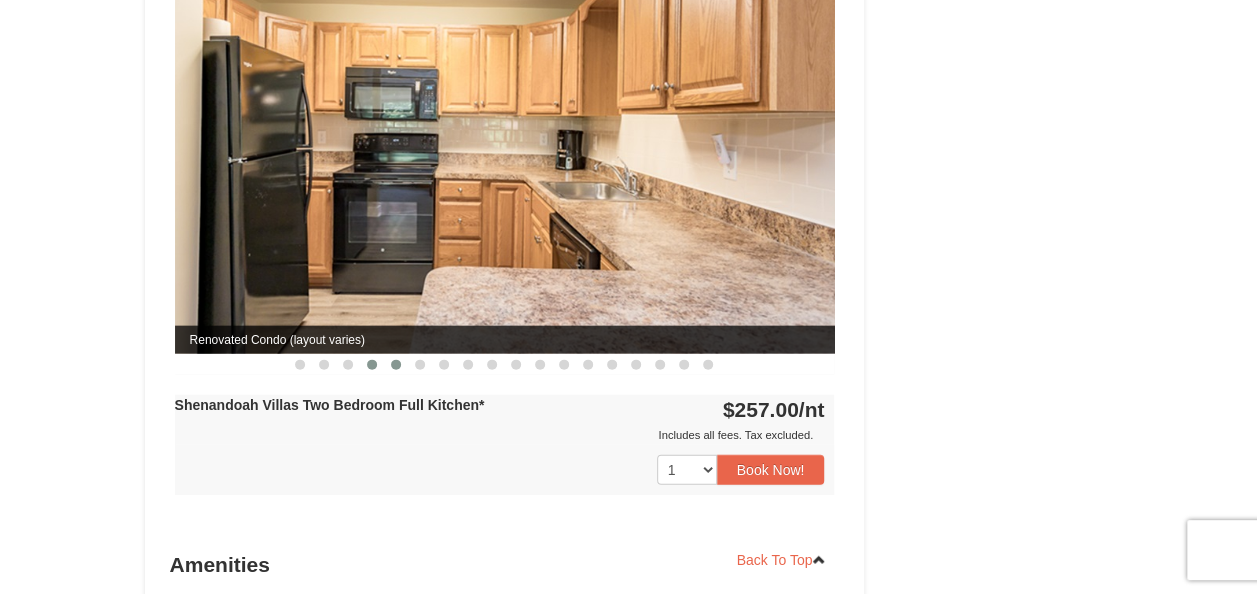 click at bounding box center [396, 365] 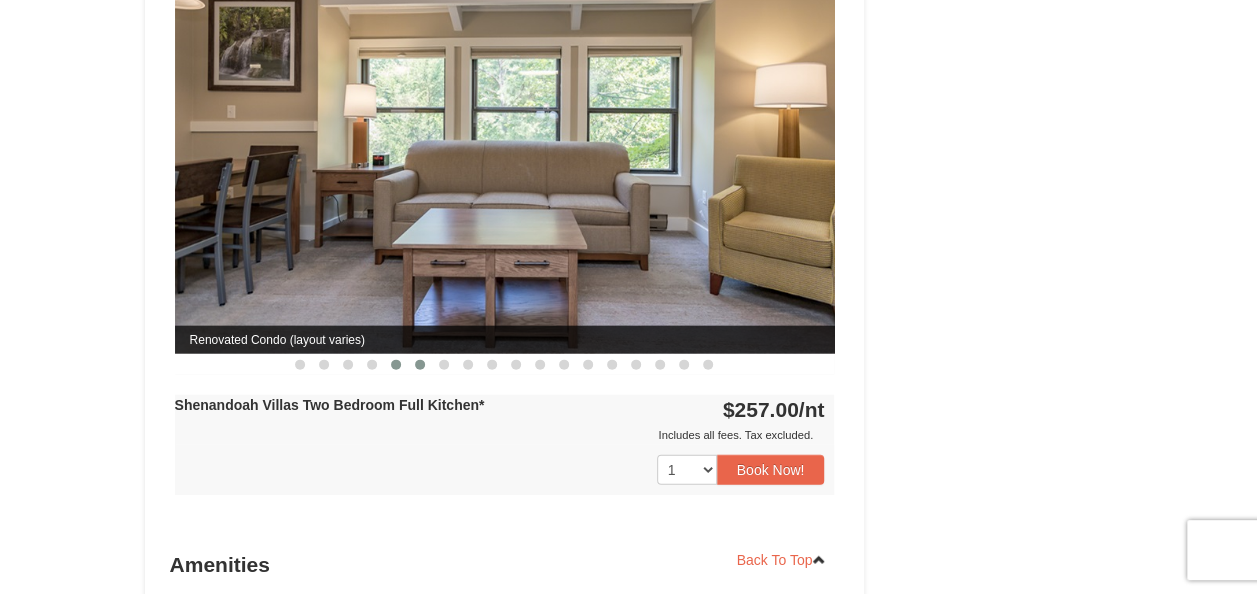 click at bounding box center (420, 365) 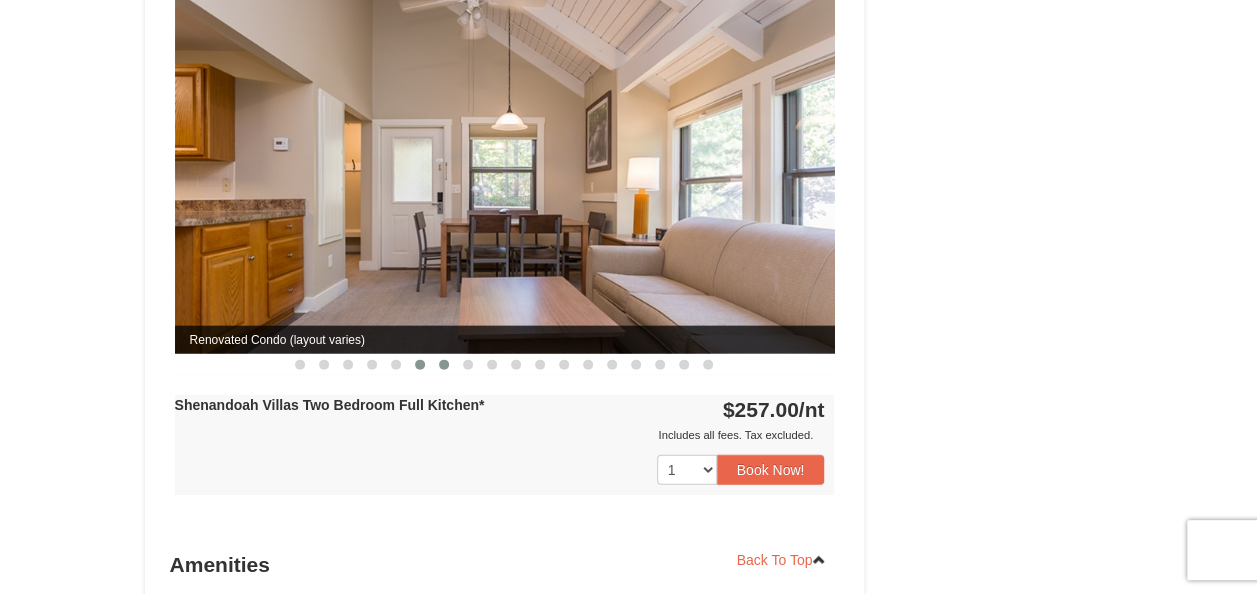 click at bounding box center [444, 365] 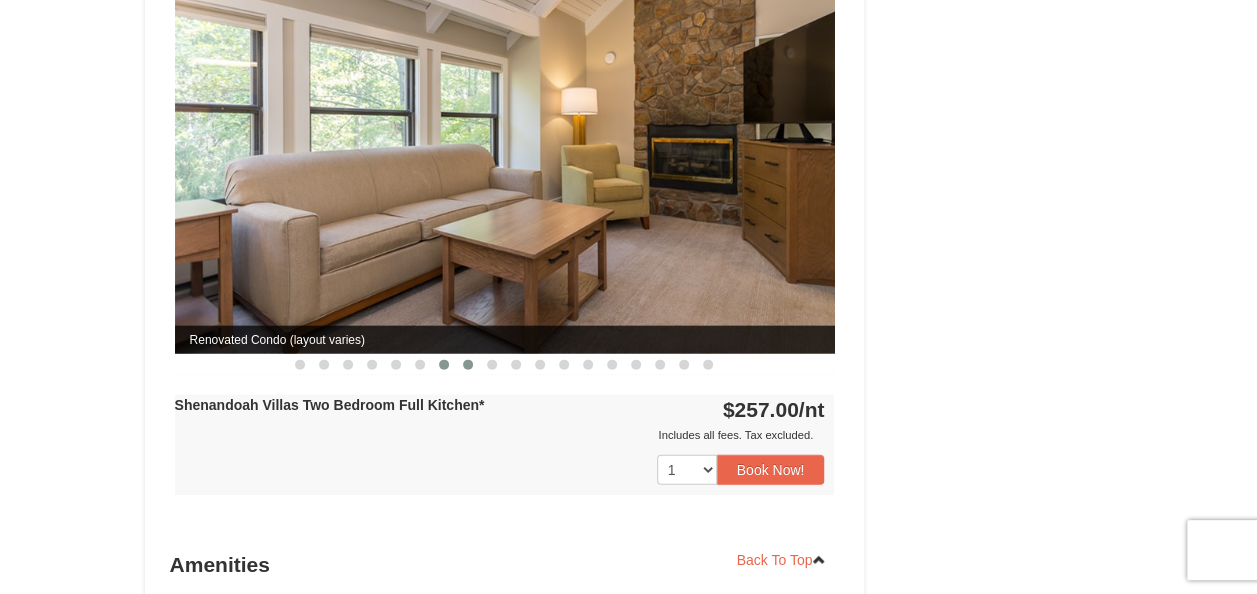 click at bounding box center [468, 365] 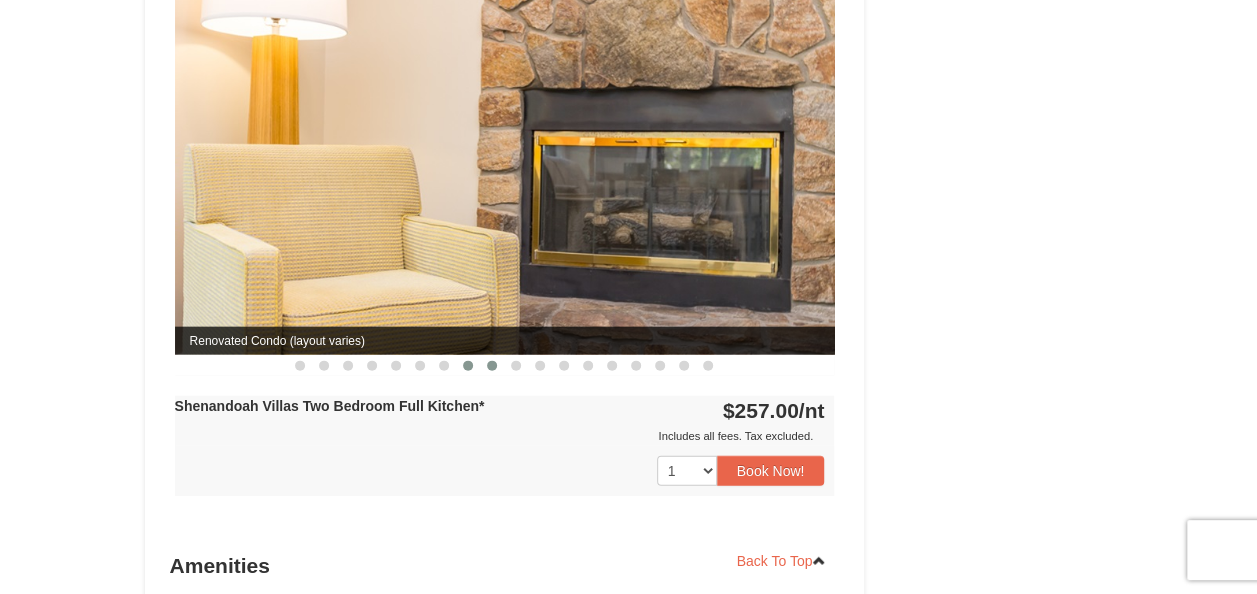 click at bounding box center [492, 366] 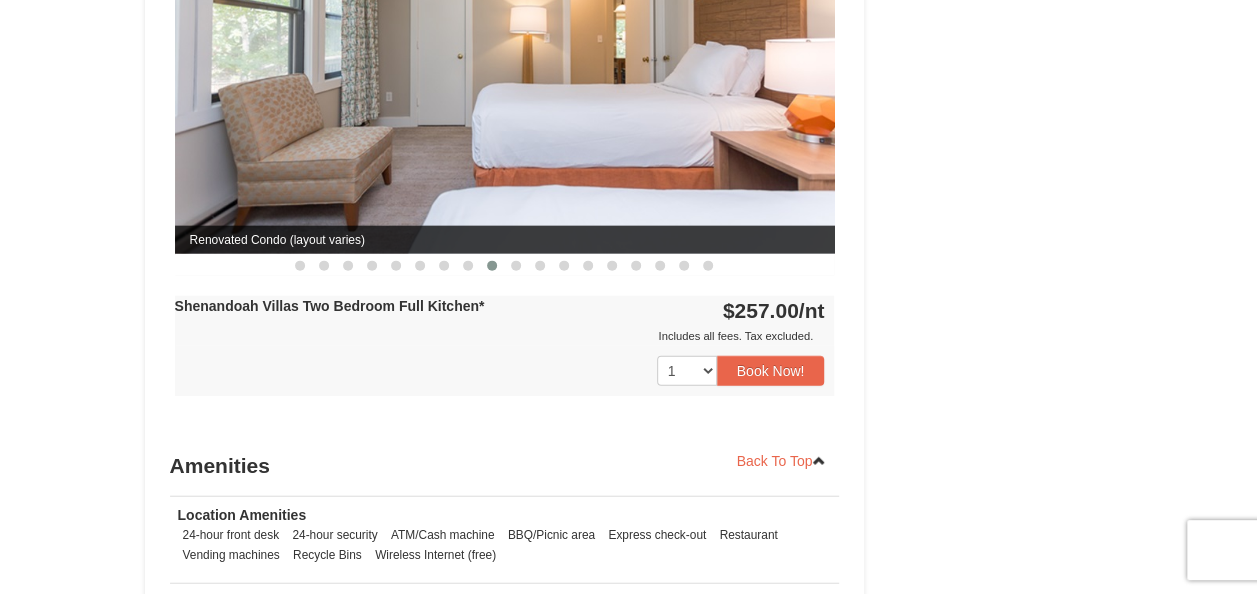 scroll, scrollTop: 2099, scrollLeft: 0, axis: vertical 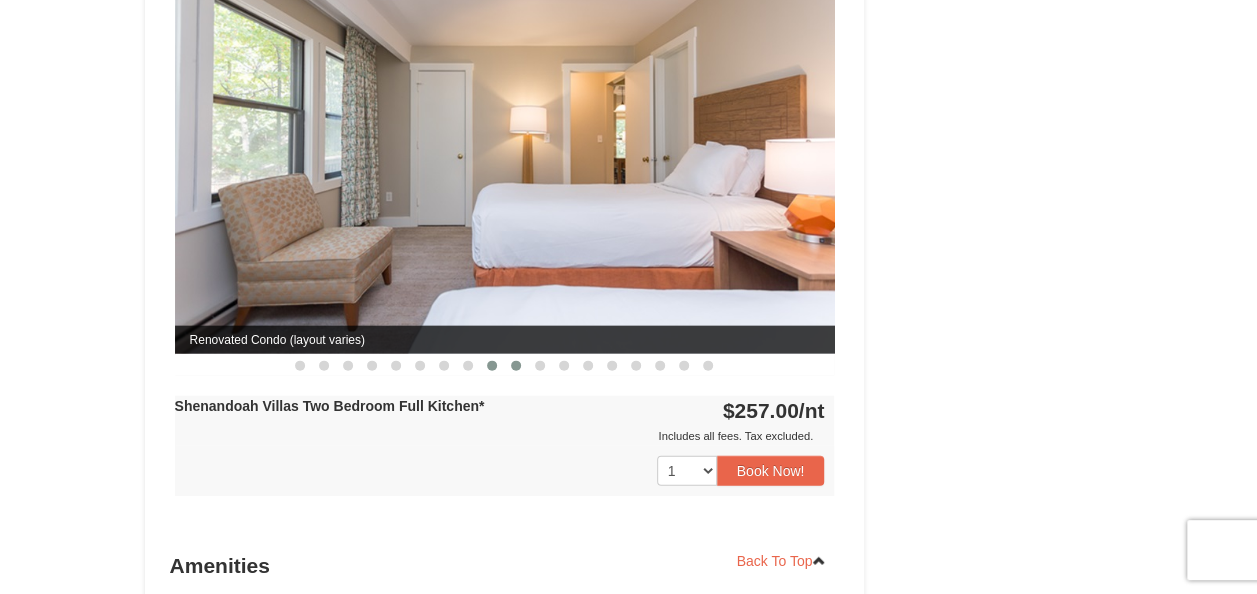 click at bounding box center [516, 366] 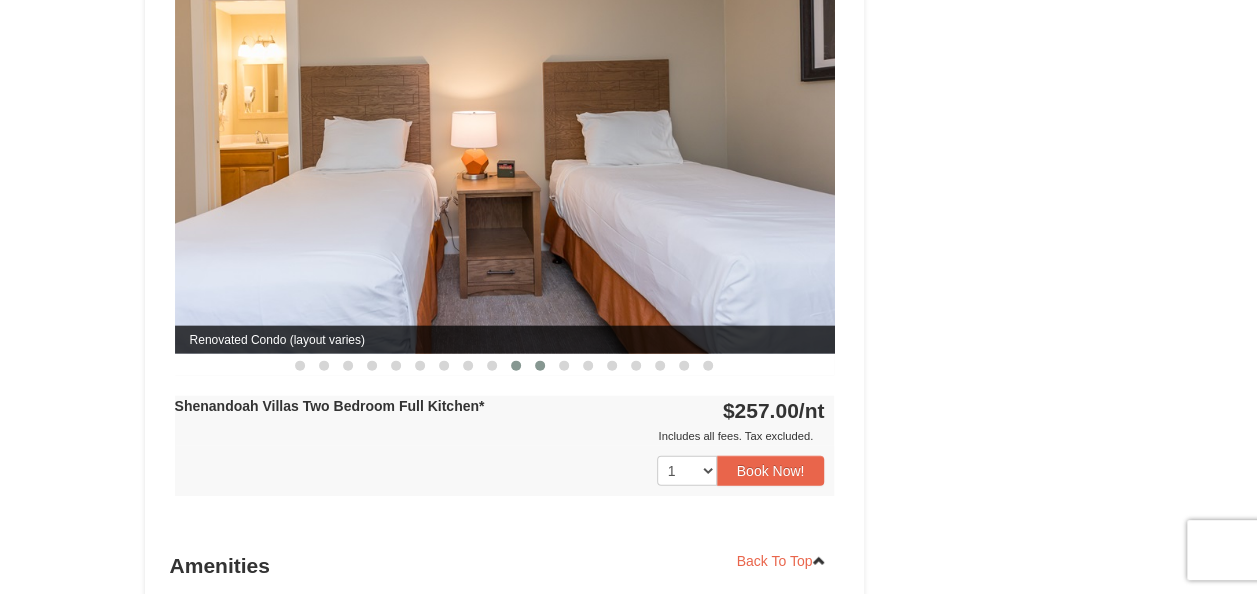 click at bounding box center [540, 366] 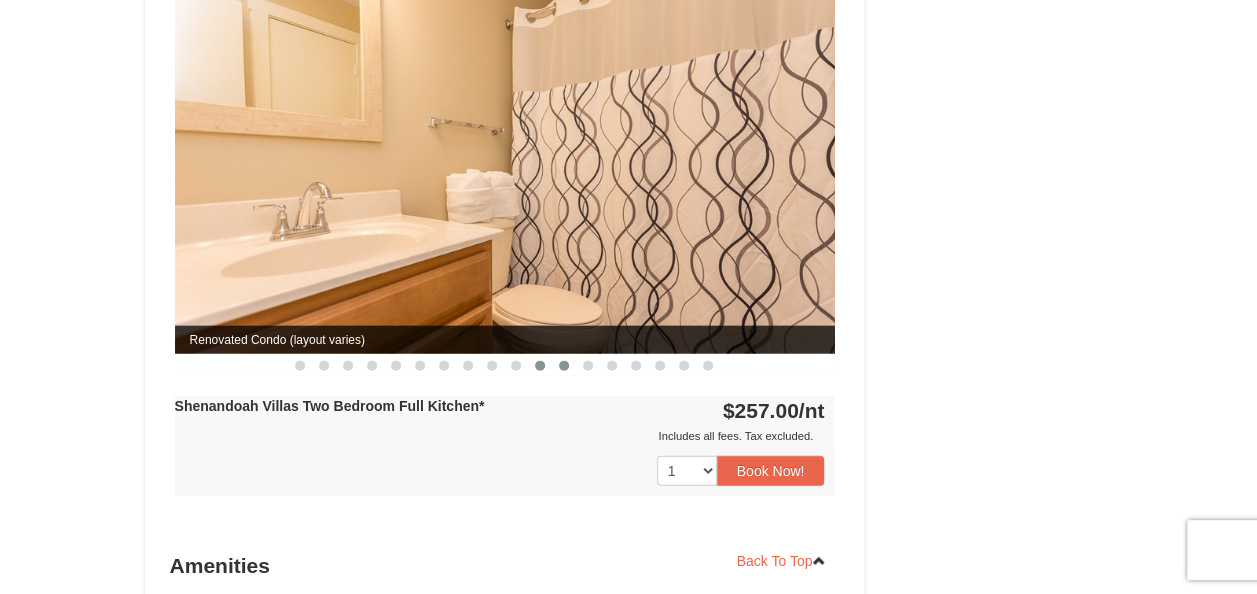 click at bounding box center (564, 366) 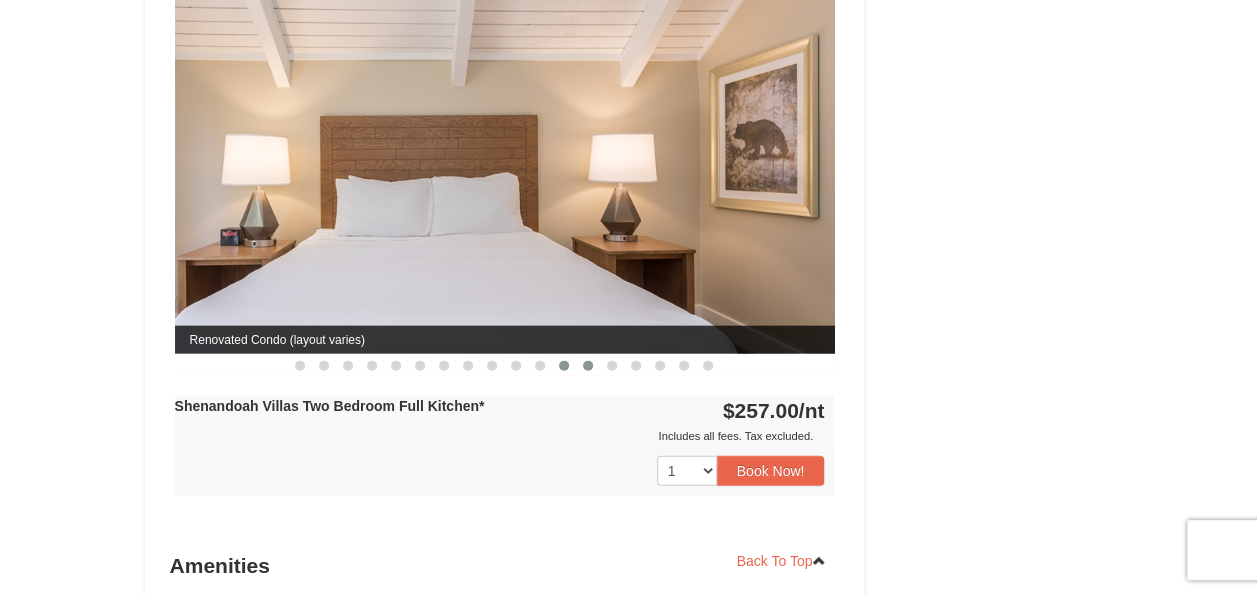 click at bounding box center (588, 366) 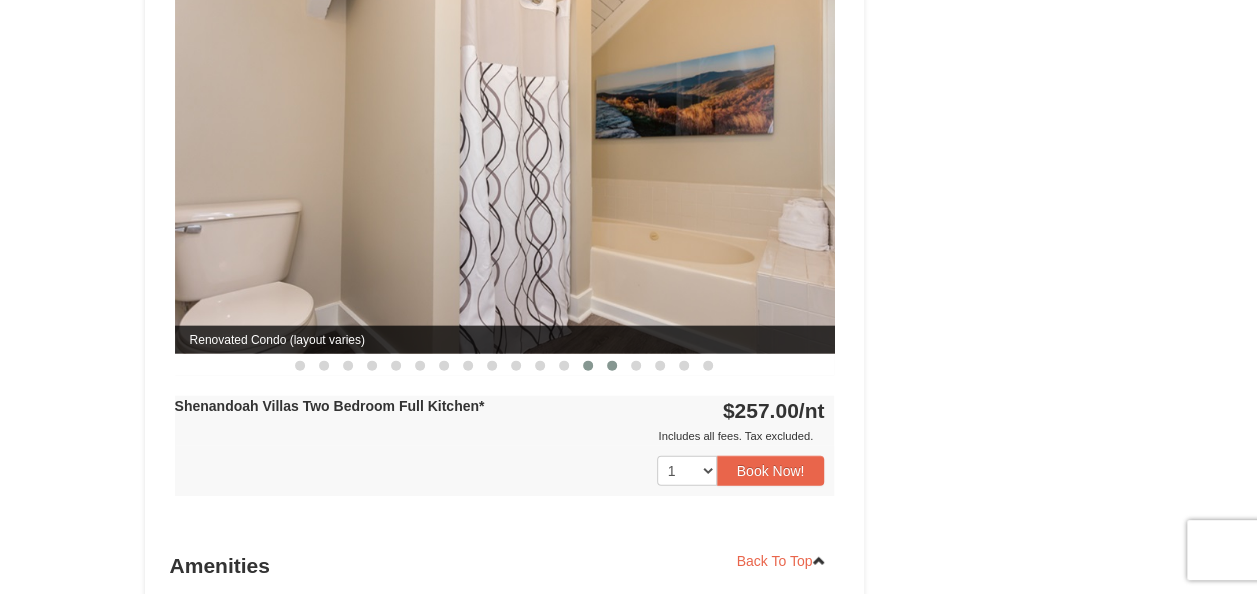 click at bounding box center (612, 366) 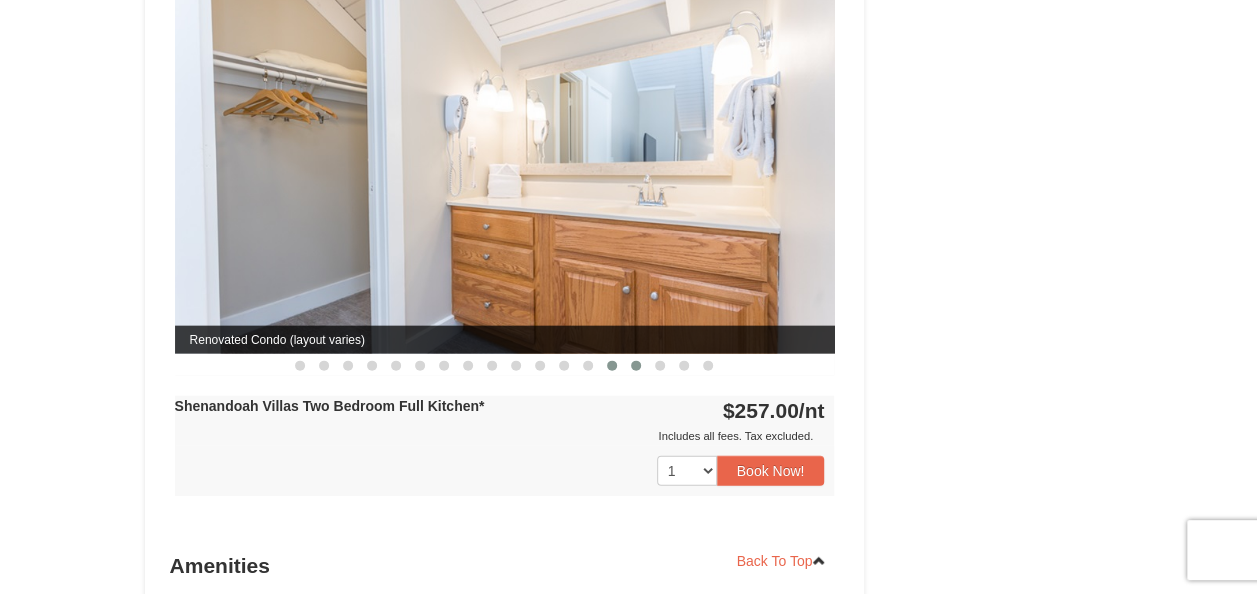click at bounding box center [636, 366] 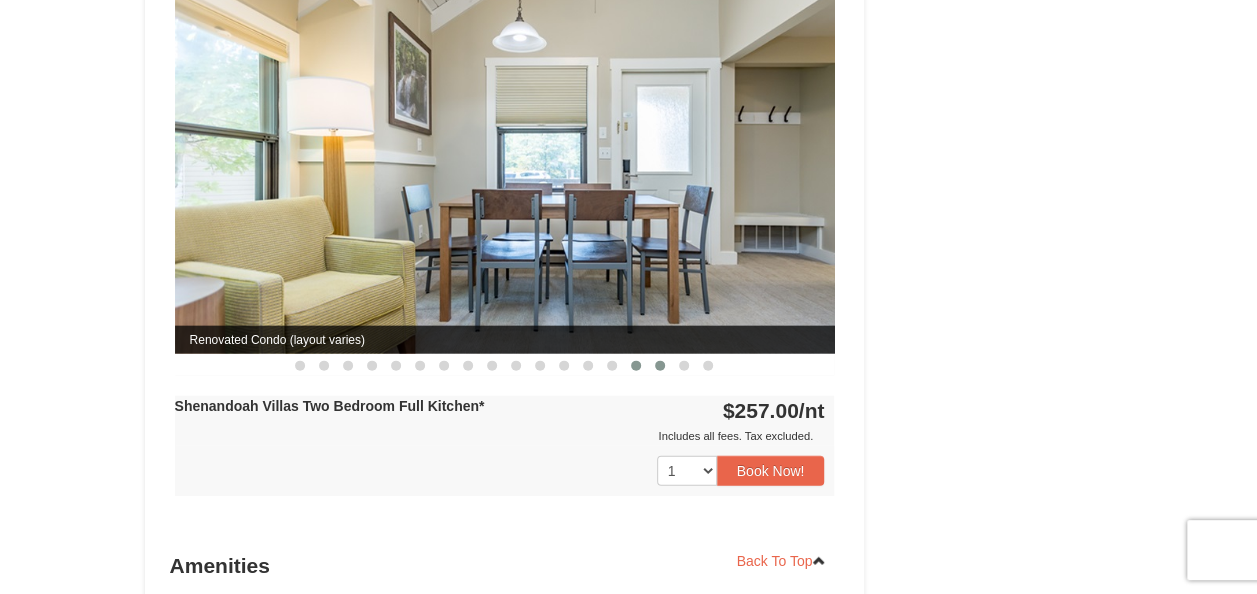 click at bounding box center (660, 366) 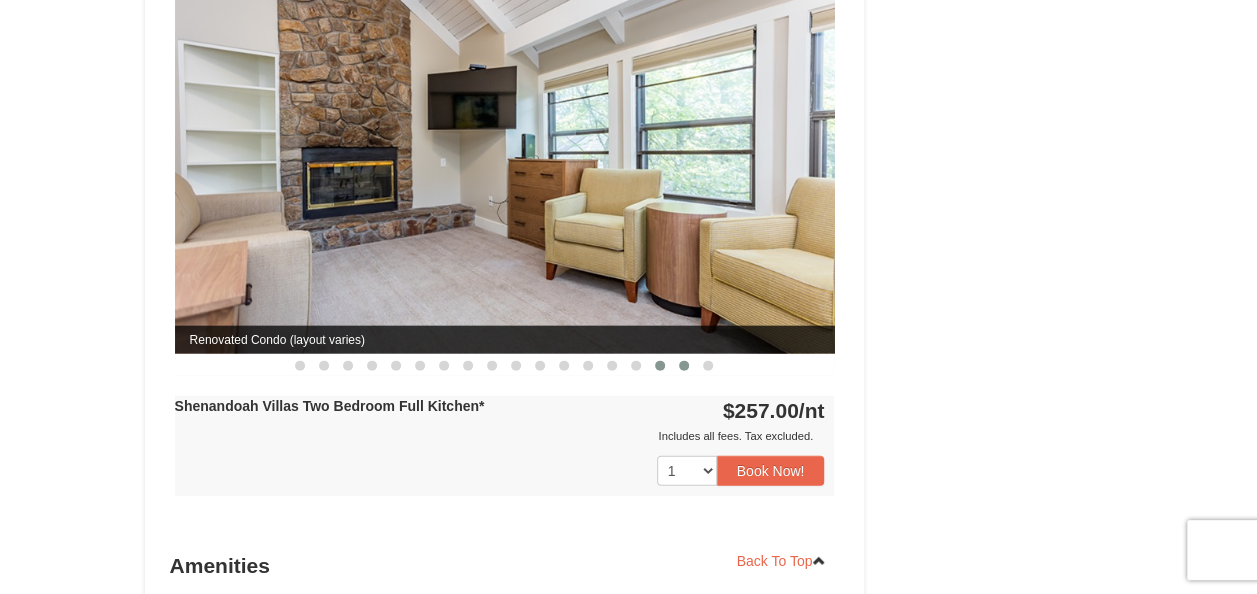 click at bounding box center (684, 366) 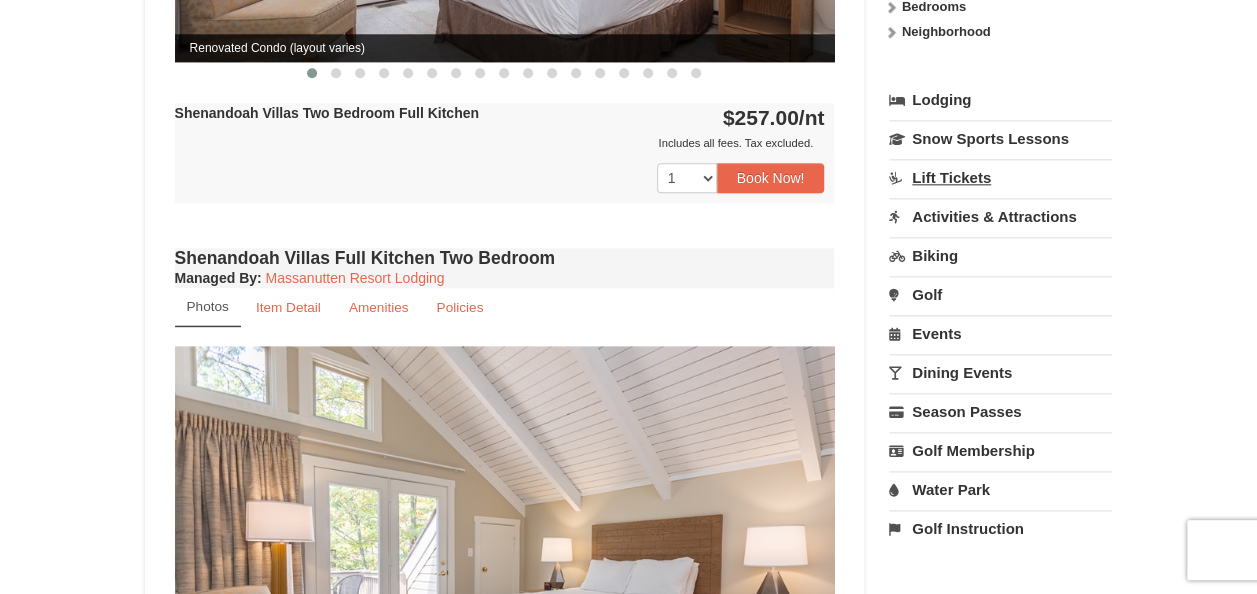scroll, scrollTop: 1299, scrollLeft: 0, axis: vertical 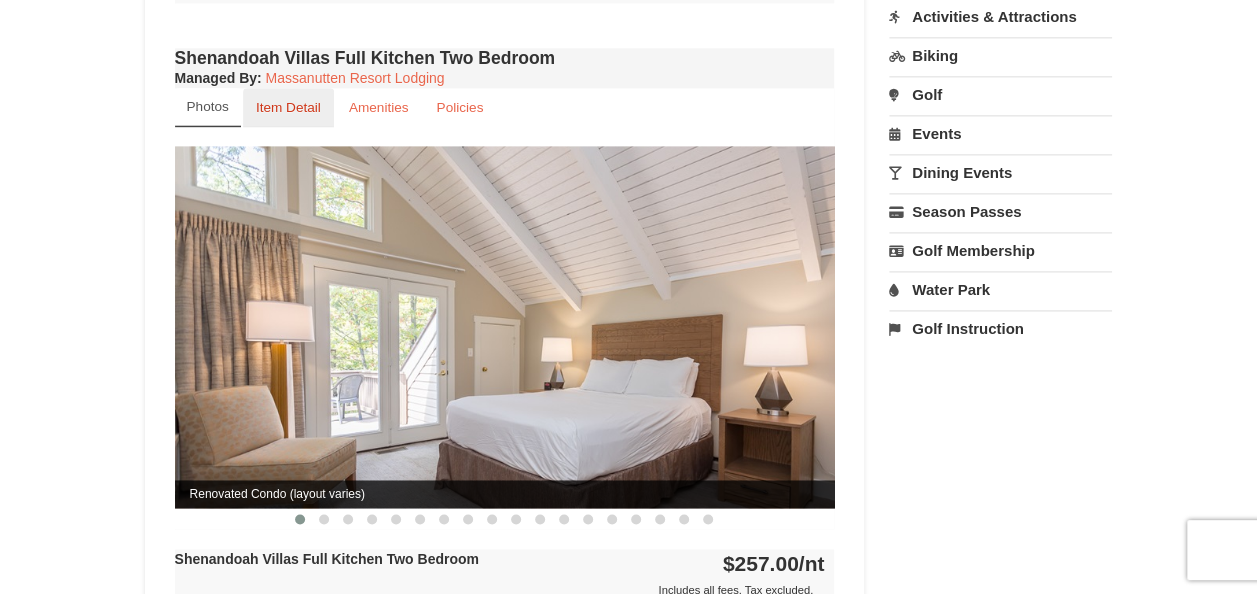 click on "Item Detail" at bounding box center [288, 107] 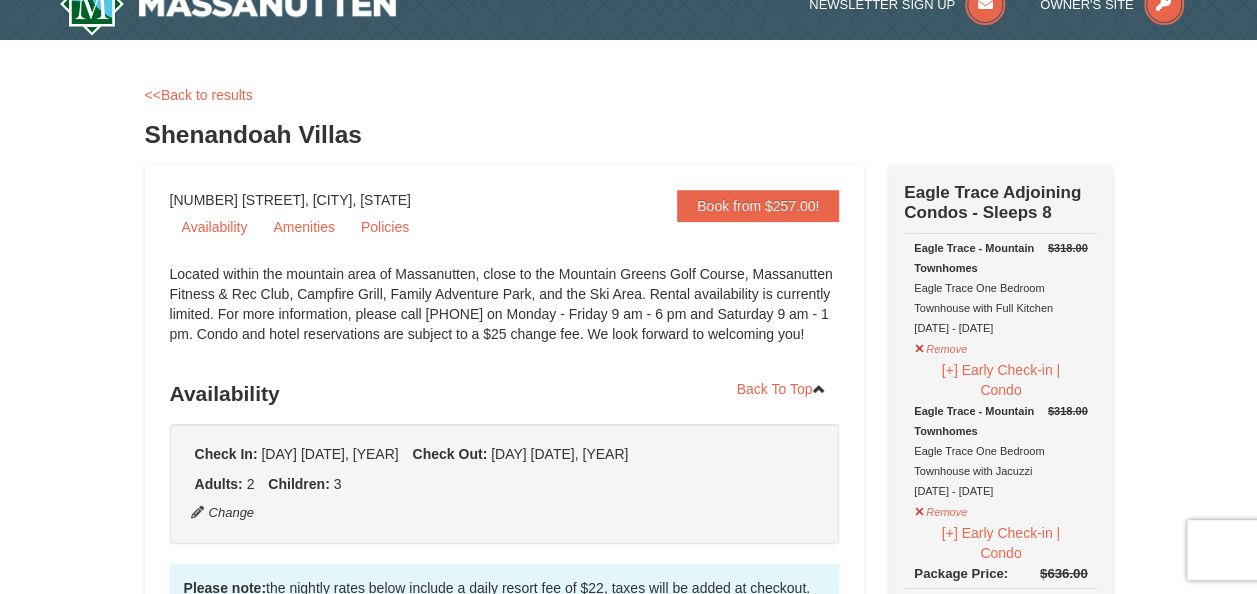 scroll, scrollTop: 0, scrollLeft: 0, axis: both 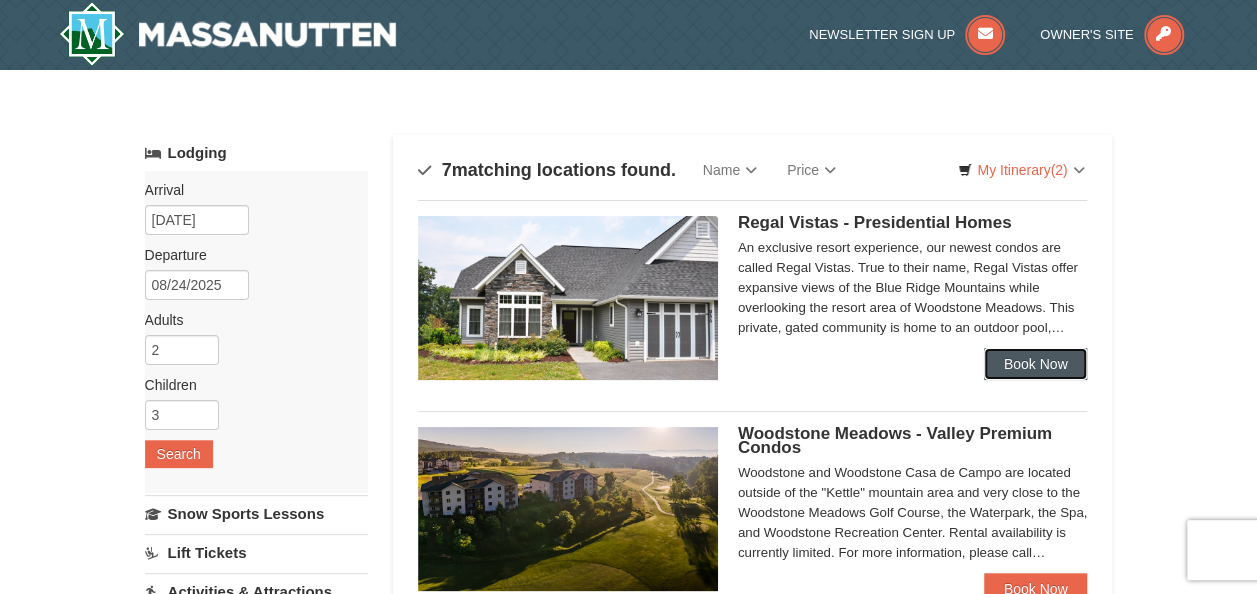 click on "Book Now" at bounding box center [1036, 364] 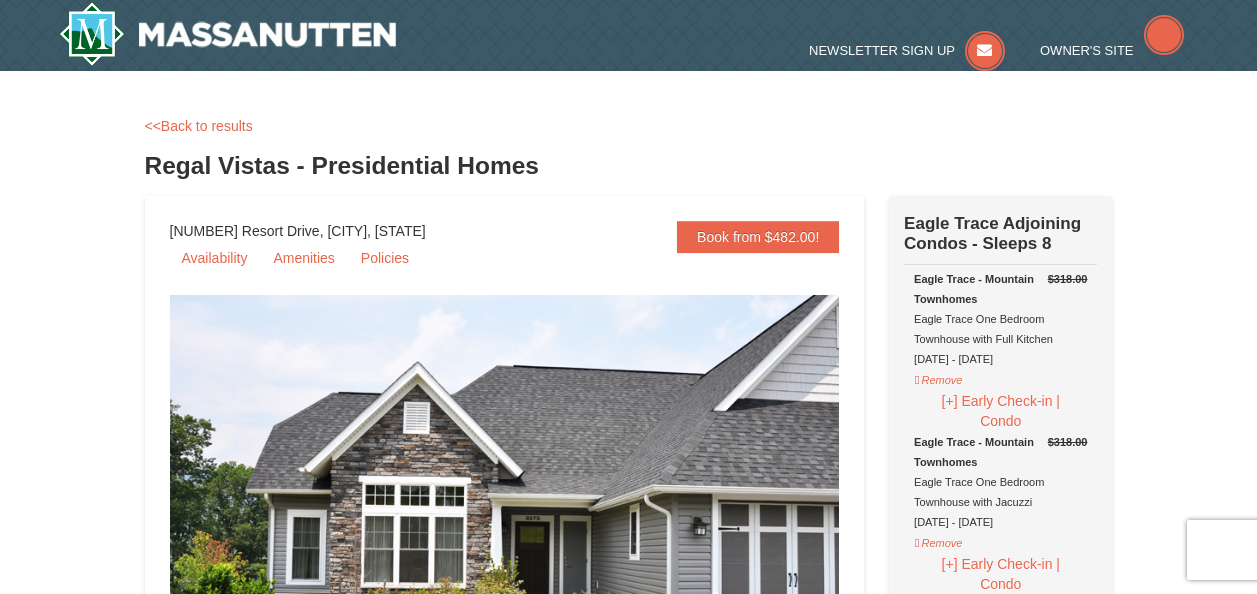 scroll, scrollTop: 0, scrollLeft: 0, axis: both 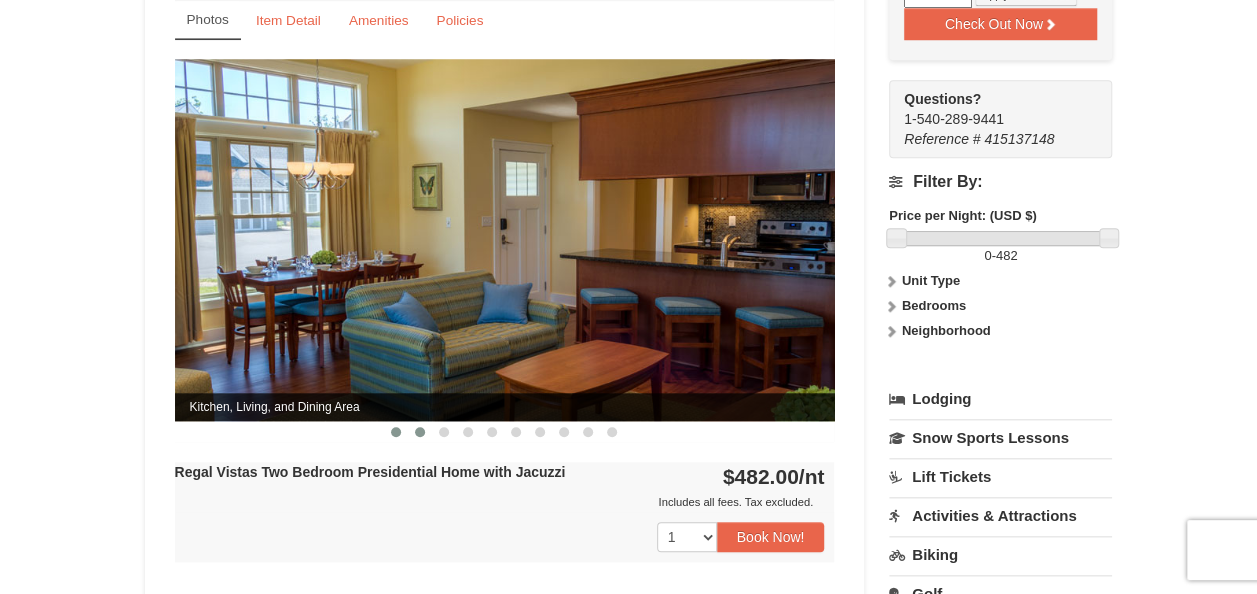 click at bounding box center (420, 432) 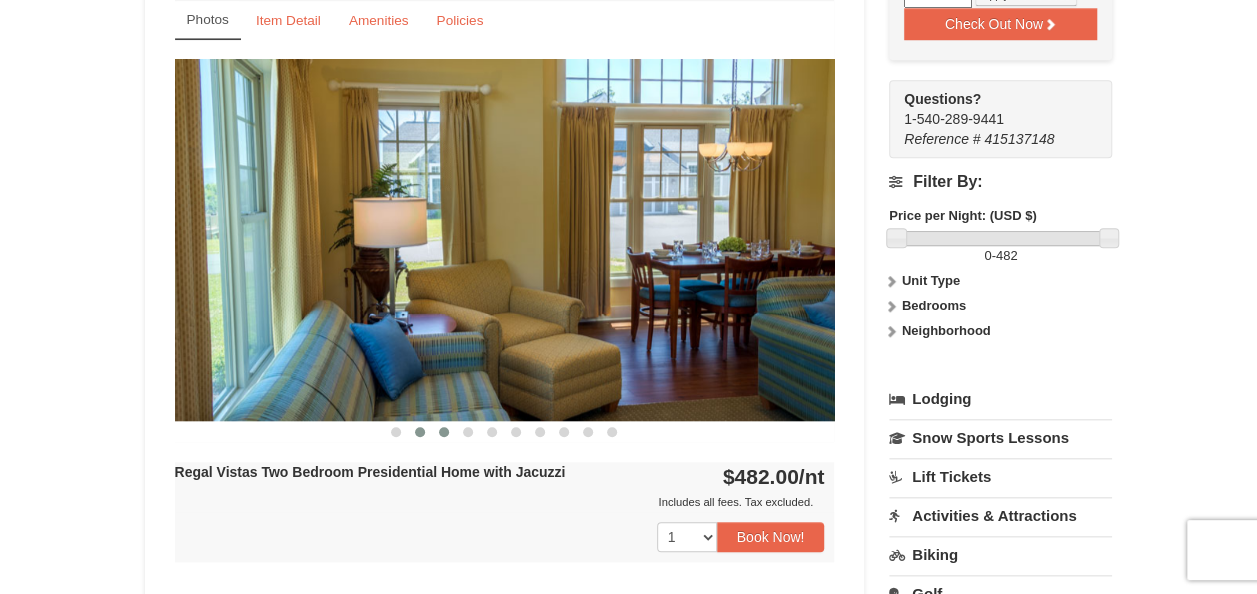 click at bounding box center [444, 432] 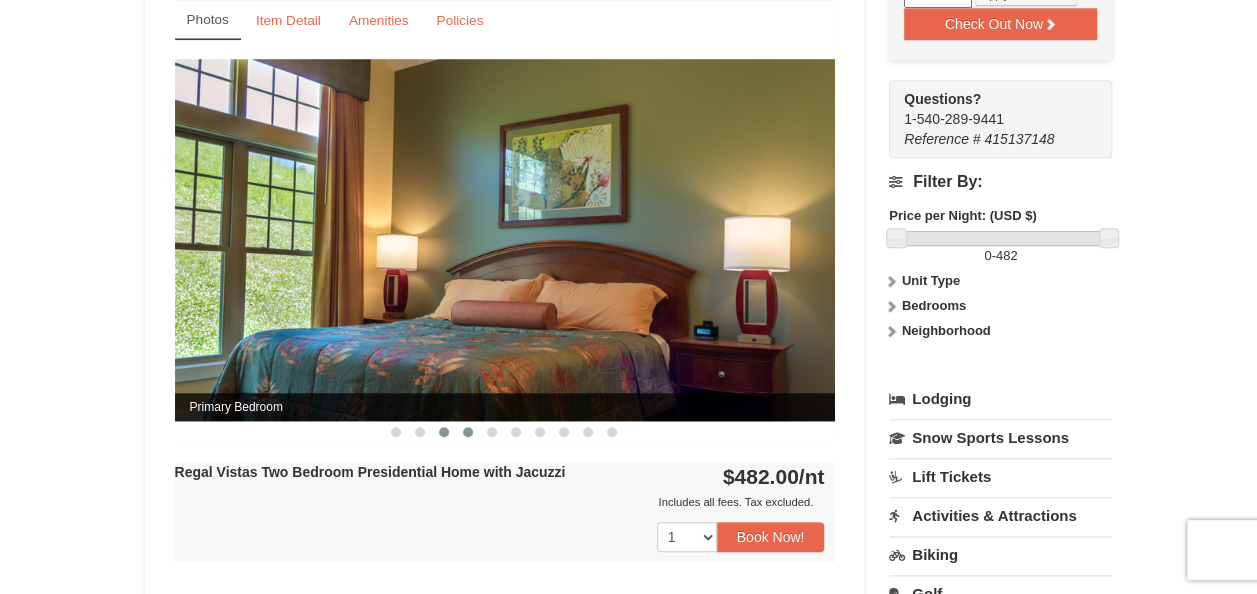 click at bounding box center (468, 432) 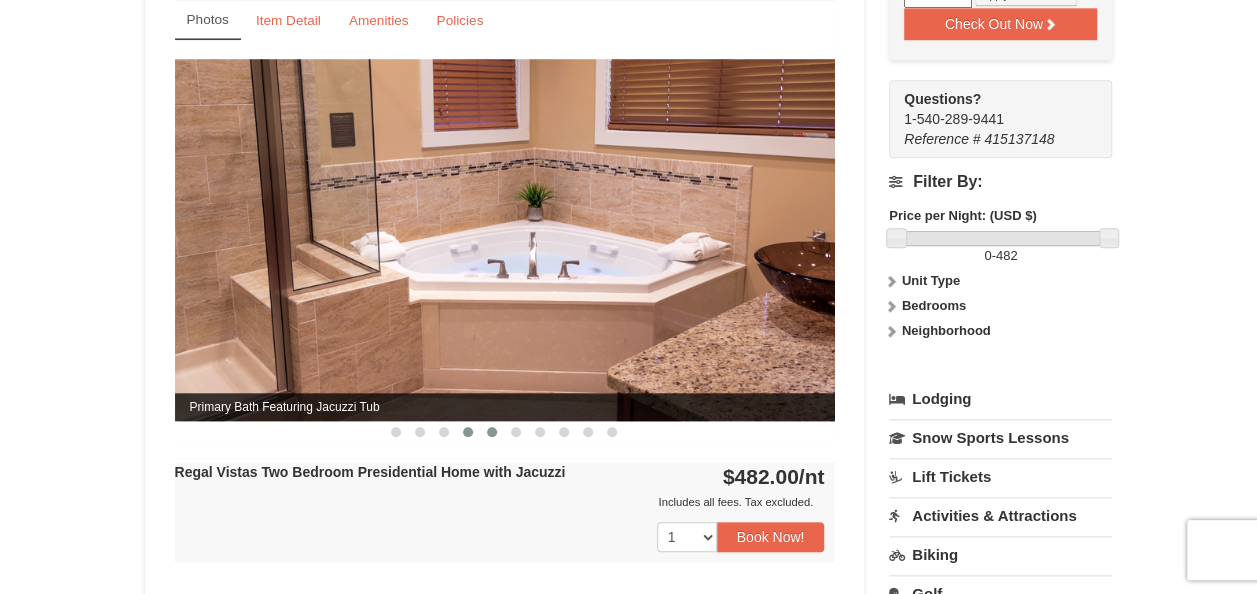 click at bounding box center [492, 432] 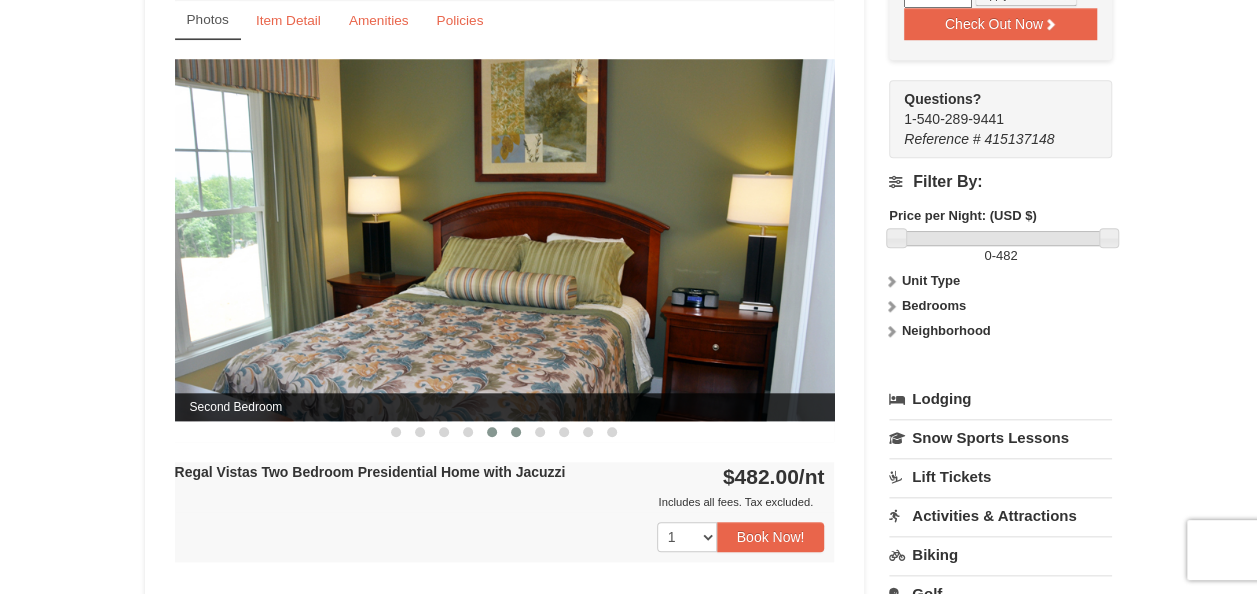 click at bounding box center (516, 432) 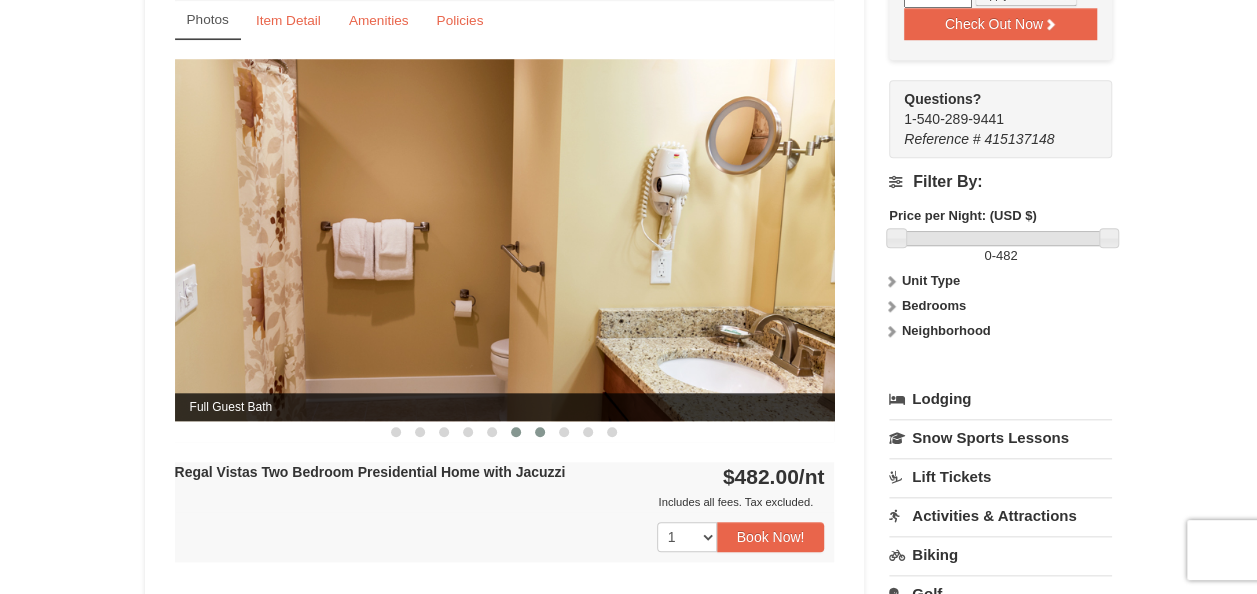 click at bounding box center [540, 432] 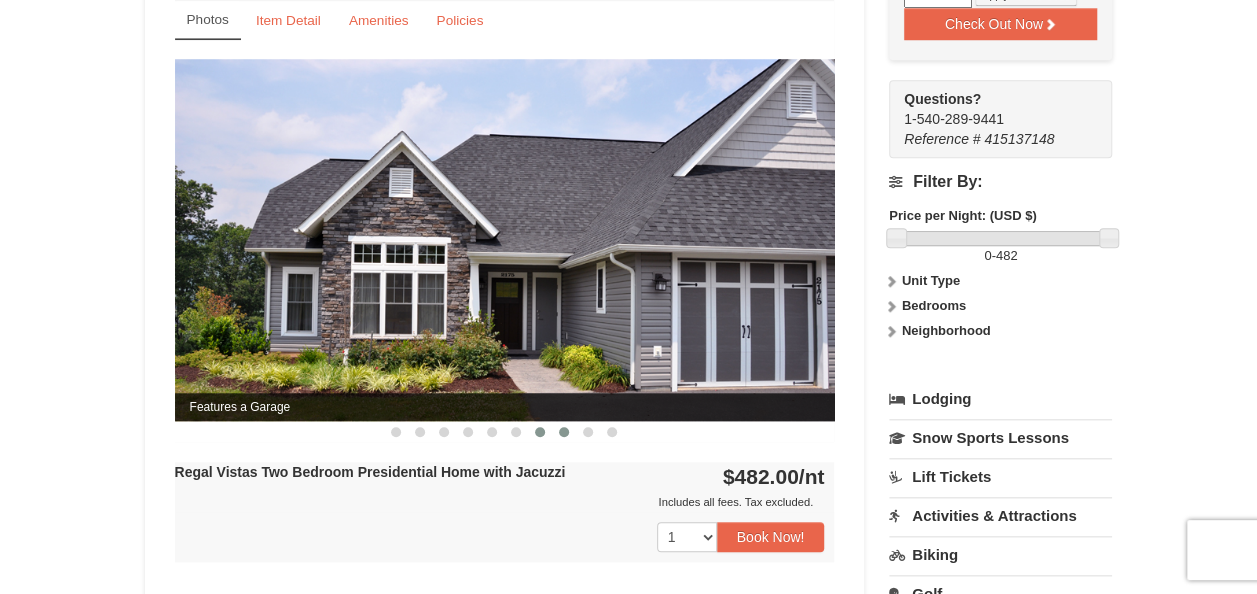 click at bounding box center (564, 432) 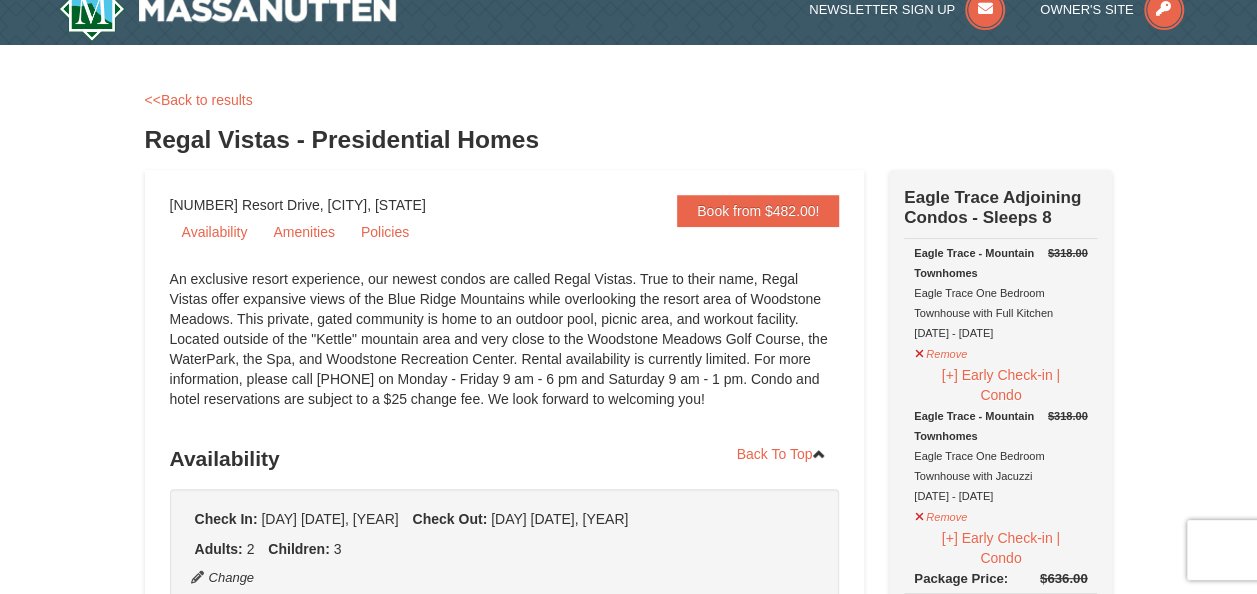 scroll, scrollTop: 0, scrollLeft: 0, axis: both 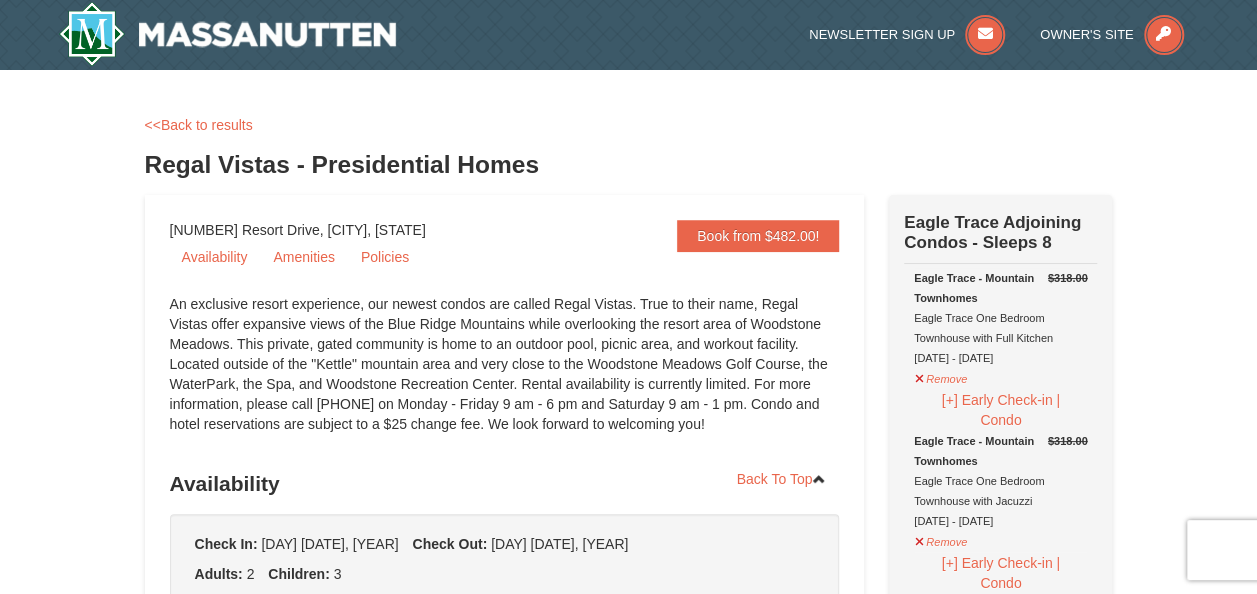 click on "Availability
Amenities
Policies" at bounding box center (505, 257) 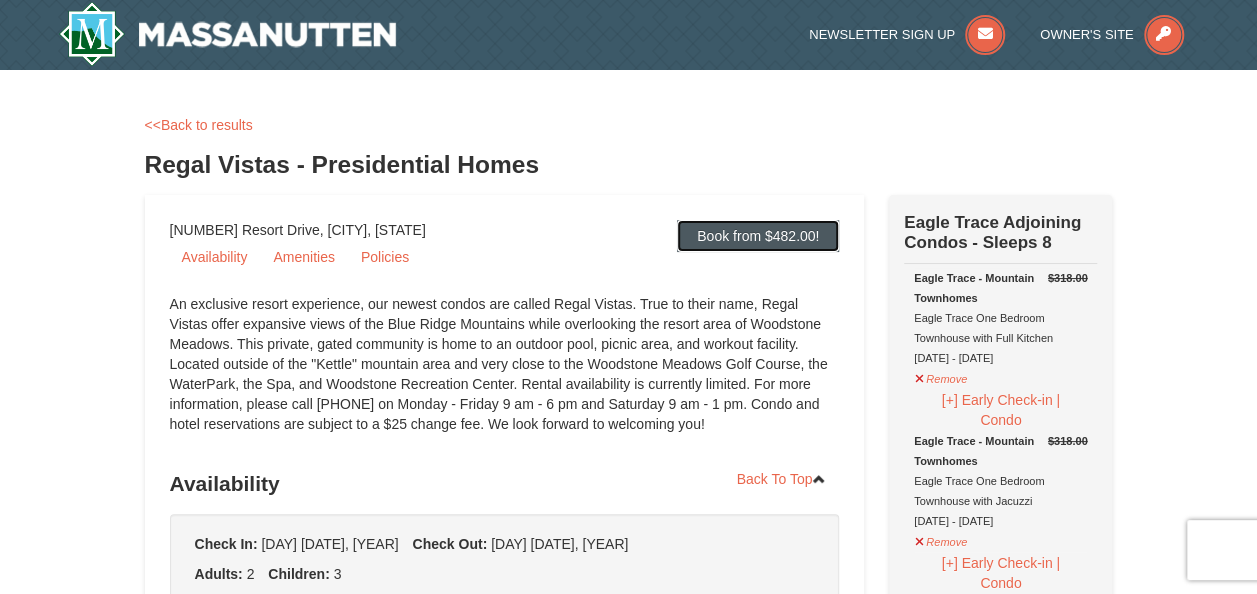 click on "Book from $482.00!" at bounding box center [758, 236] 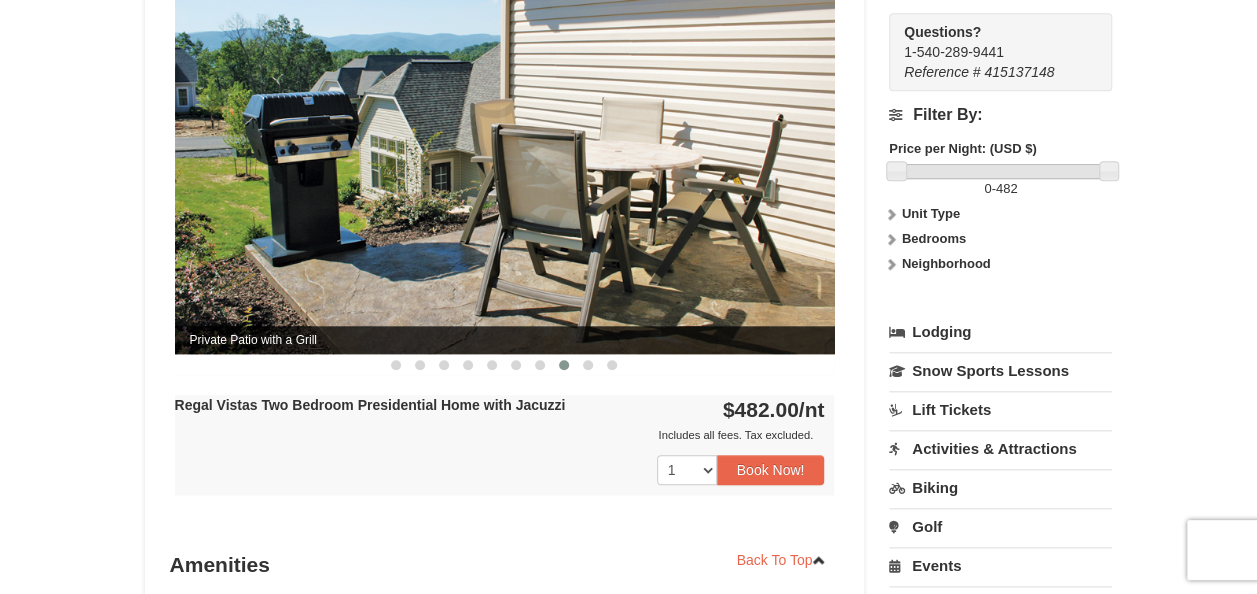 scroll, scrollTop: 964, scrollLeft: 0, axis: vertical 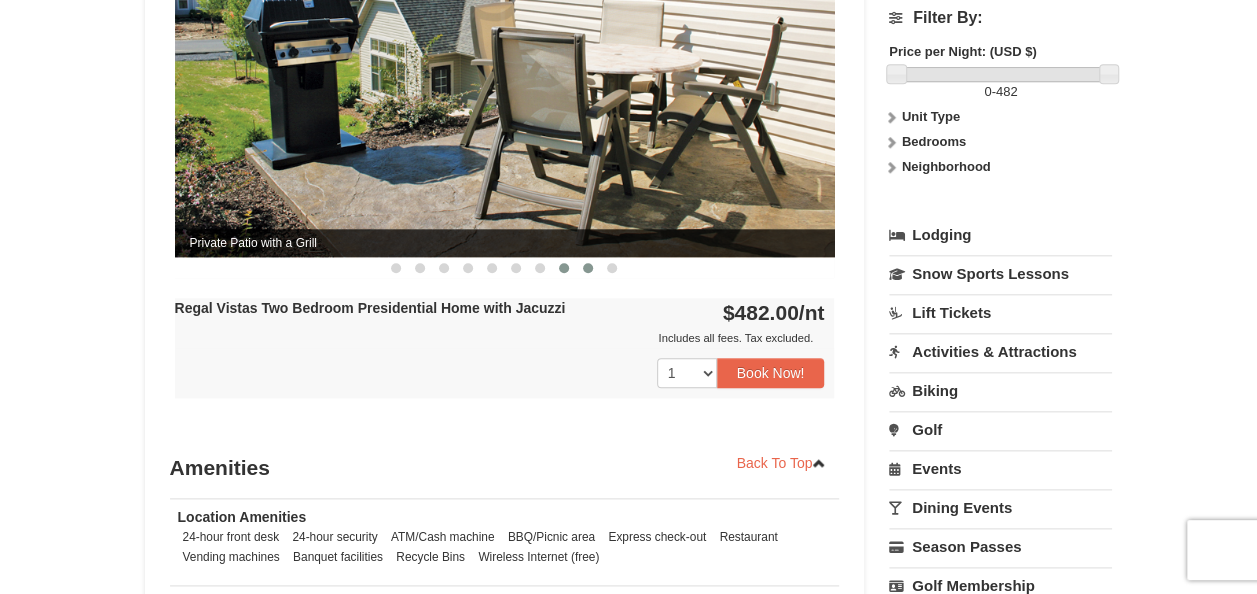 click at bounding box center (588, 268) 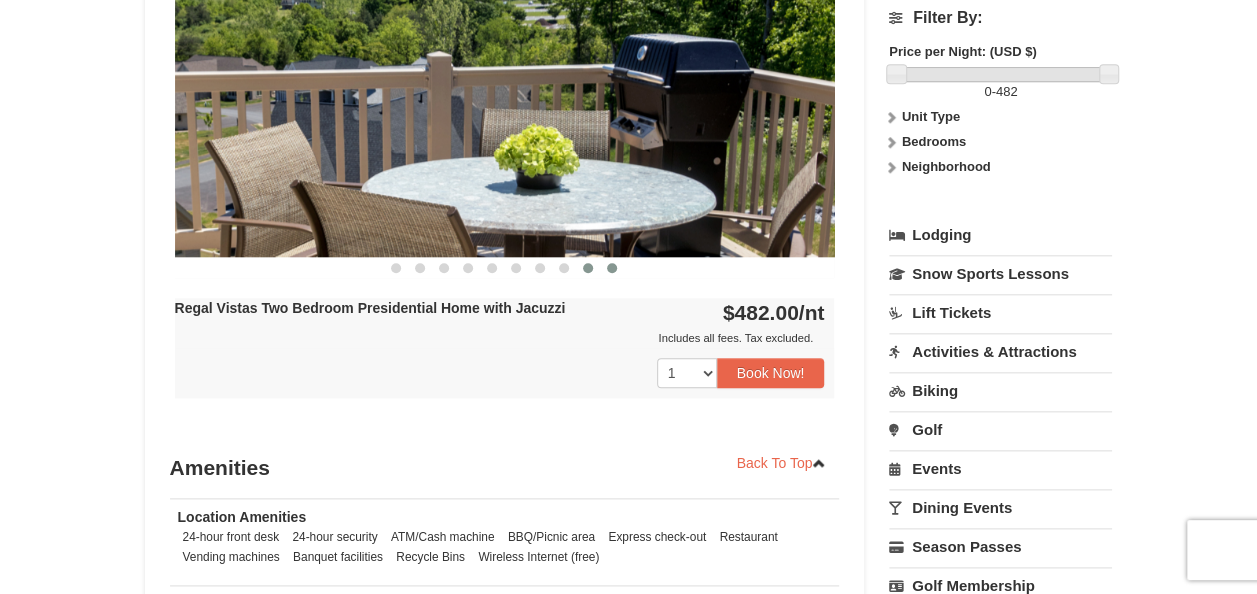 click at bounding box center (612, 268) 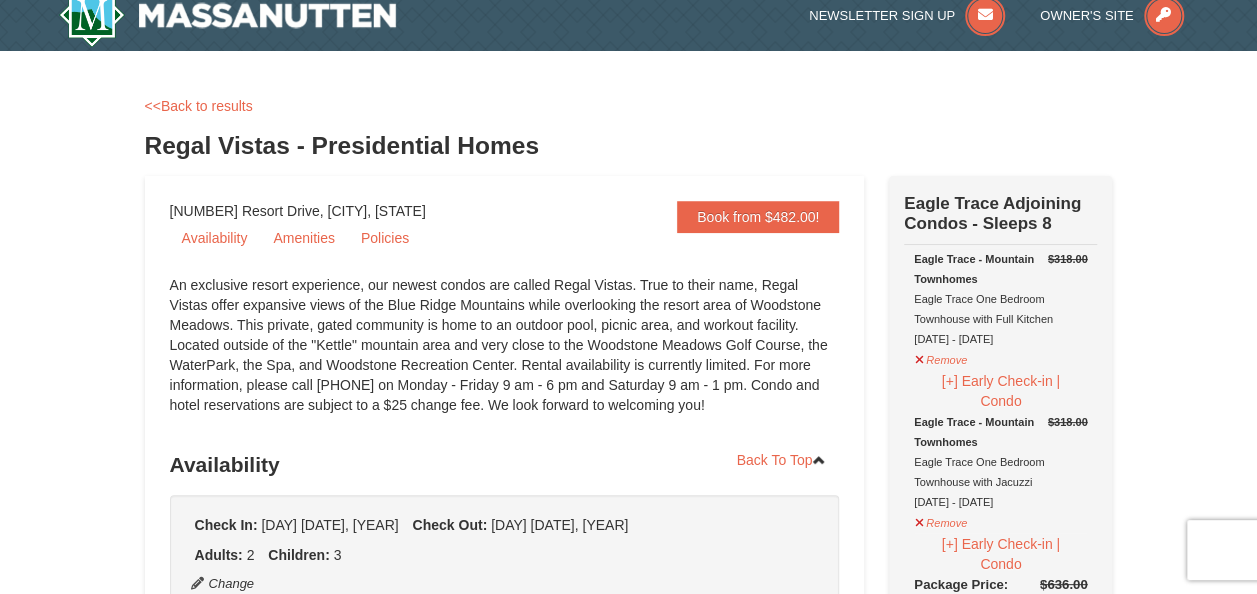 scroll, scrollTop: 0, scrollLeft: 0, axis: both 